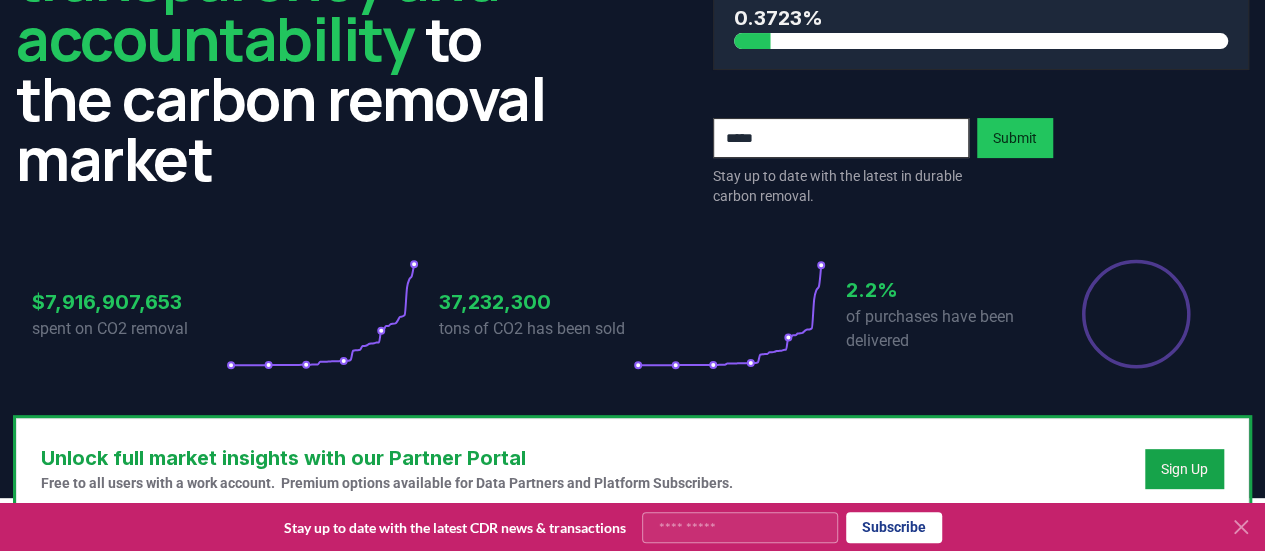 scroll, scrollTop: 500, scrollLeft: 0, axis: vertical 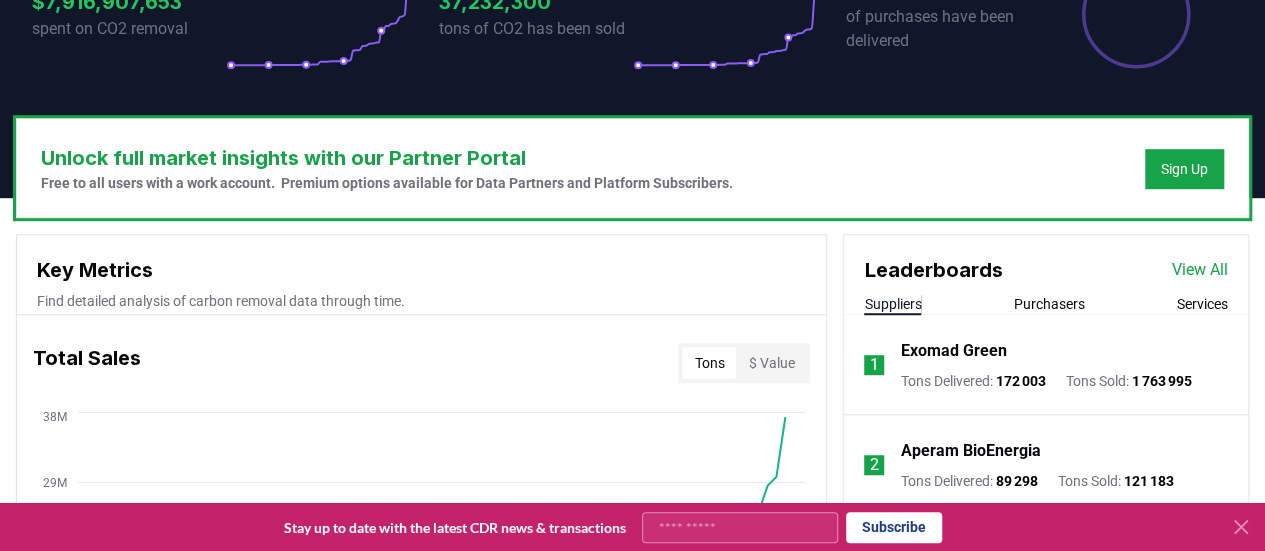 click 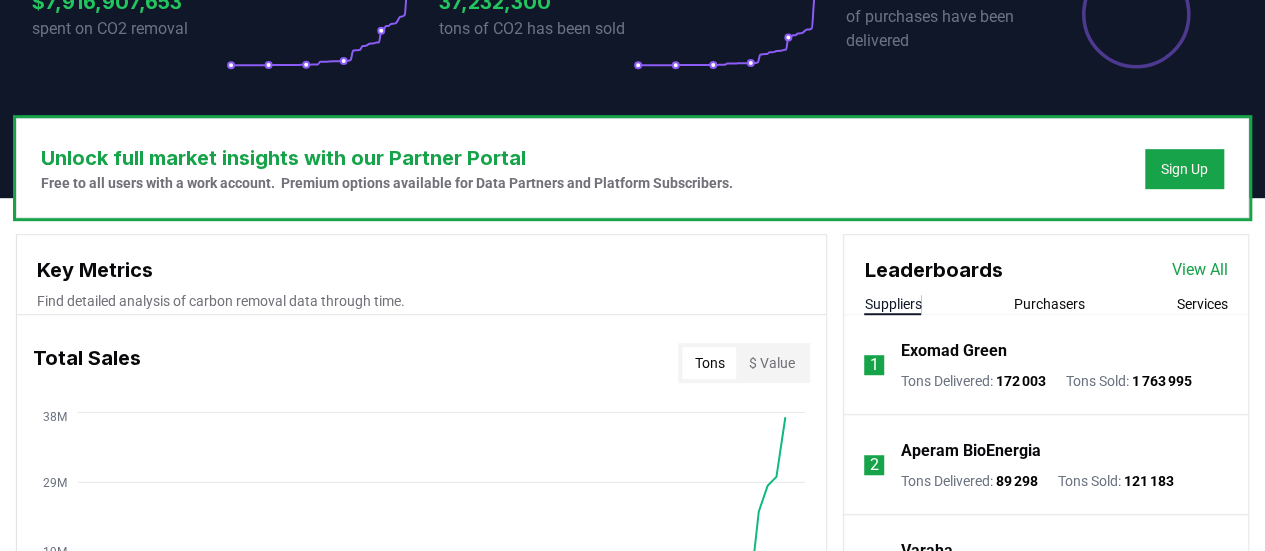 scroll, scrollTop: 900, scrollLeft: 0, axis: vertical 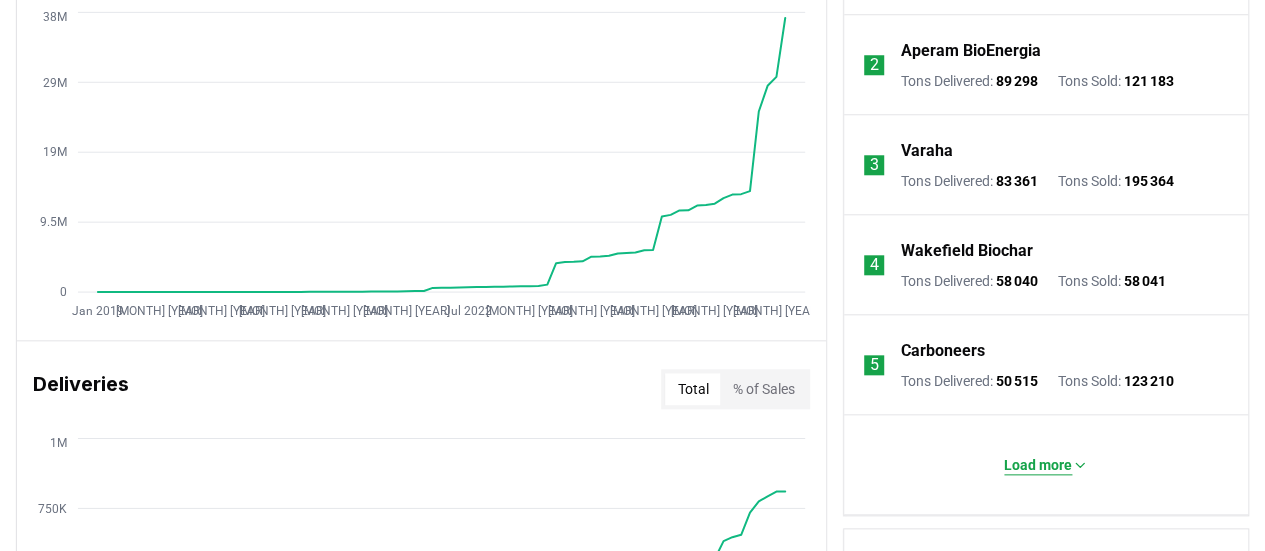 click on "Load more" at bounding box center [1038, 465] 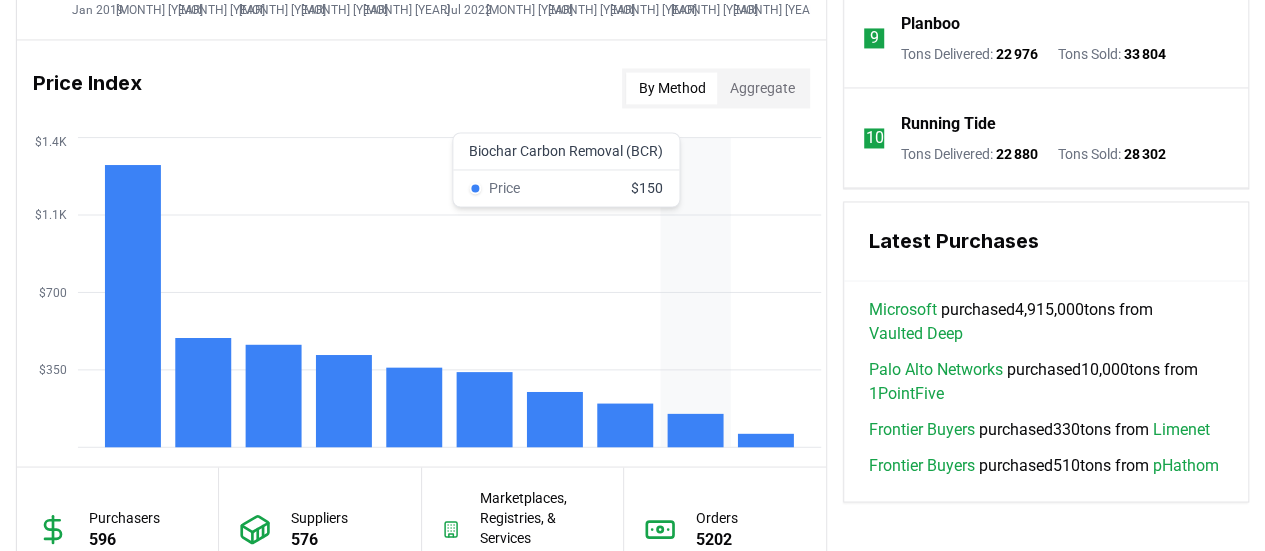 scroll, scrollTop: 1600, scrollLeft: 0, axis: vertical 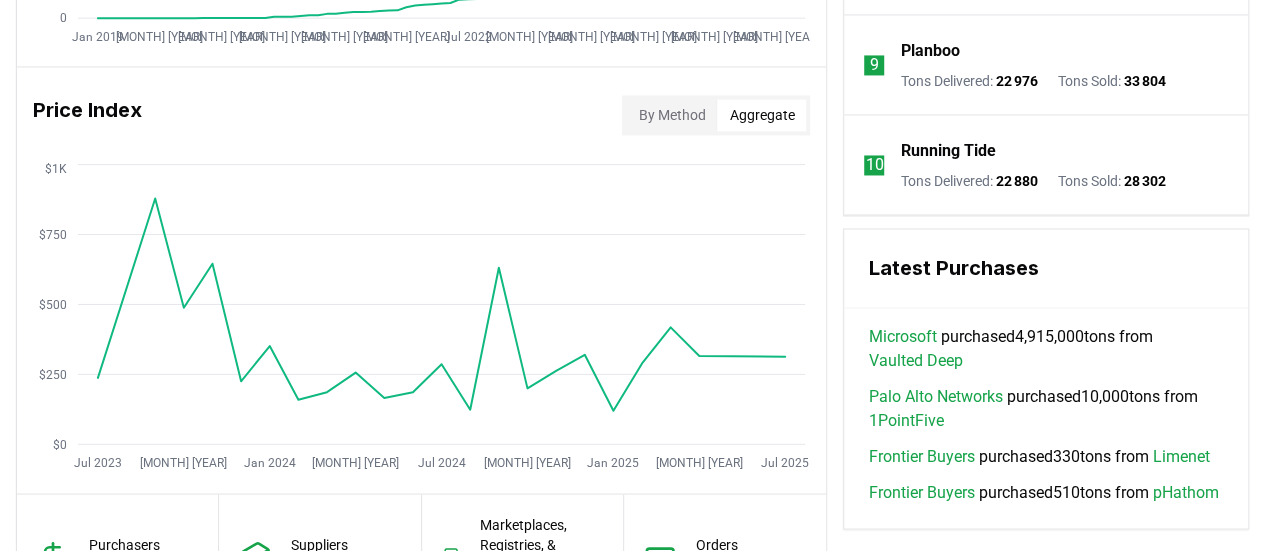 click on "Aggregate" at bounding box center (761, 115) 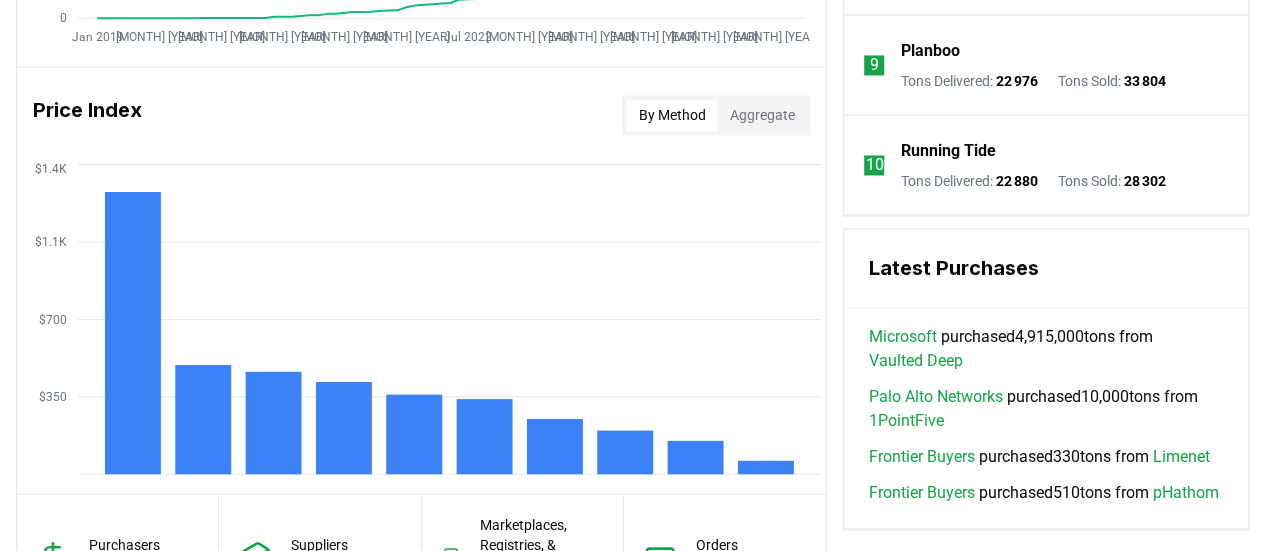 click on "By Method" at bounding box center (671, 115) 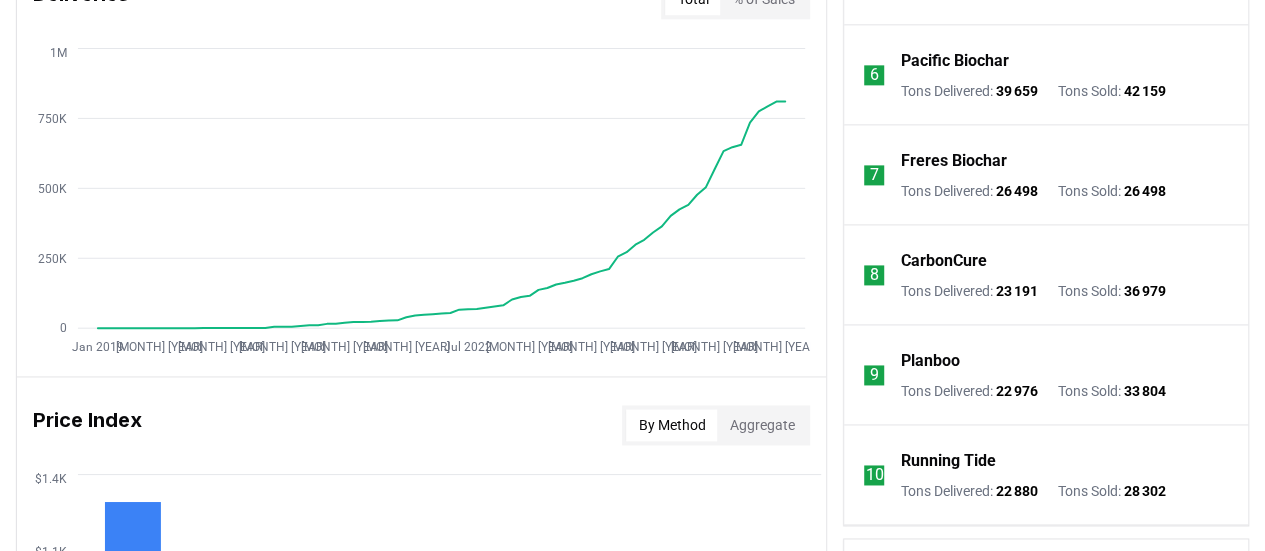 scroll, scrollTop: 1200, scrollLeft: 0, axis: vertical 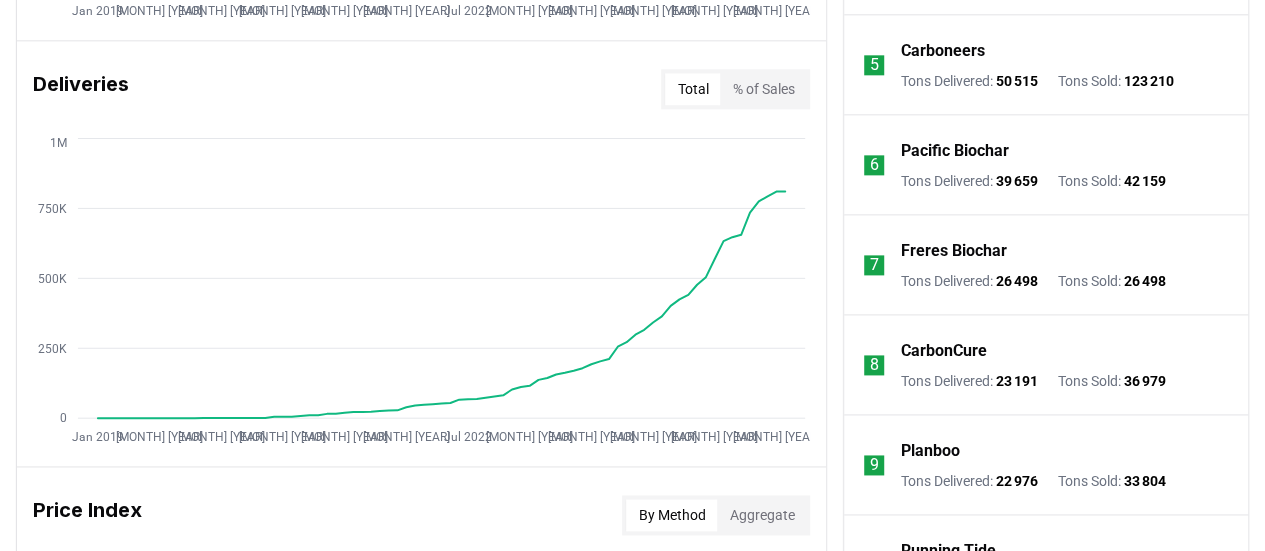 click on "Pacific Biochar" at bounding box center (954, 151) 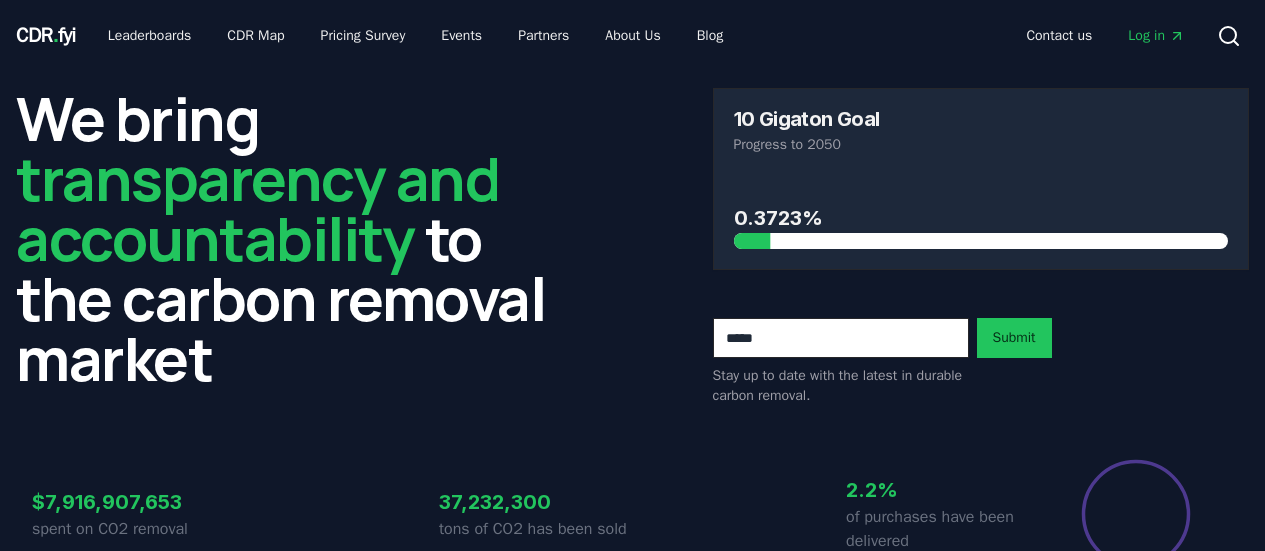scroll, scrollTop: 0, scrollLeft: 0, axis: both 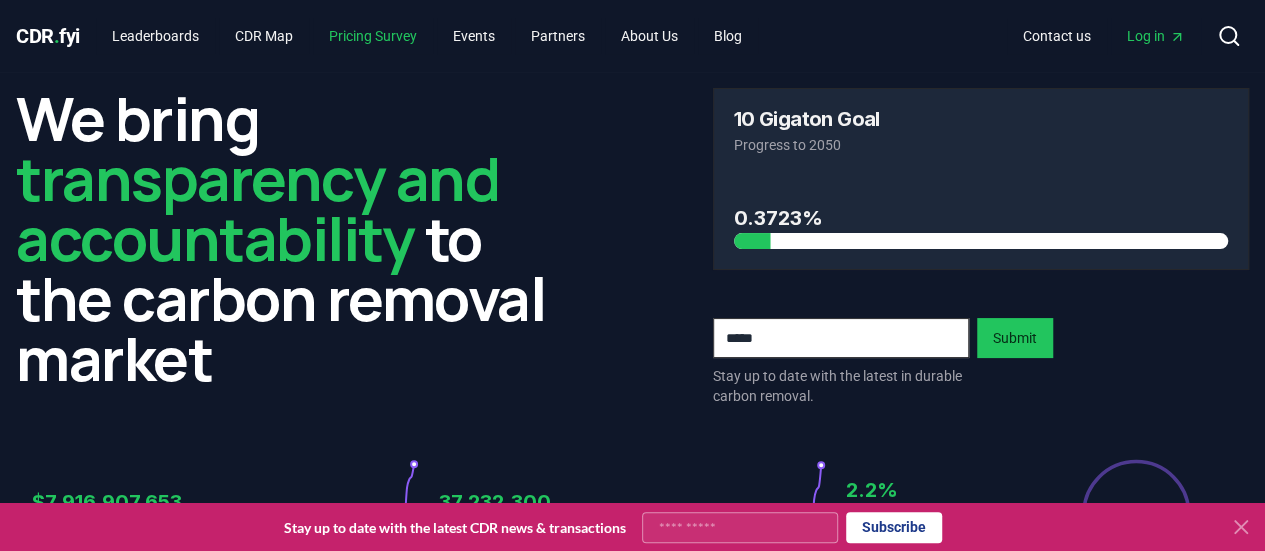 click on "Pricing Survey" at bounding box center (373, 36) 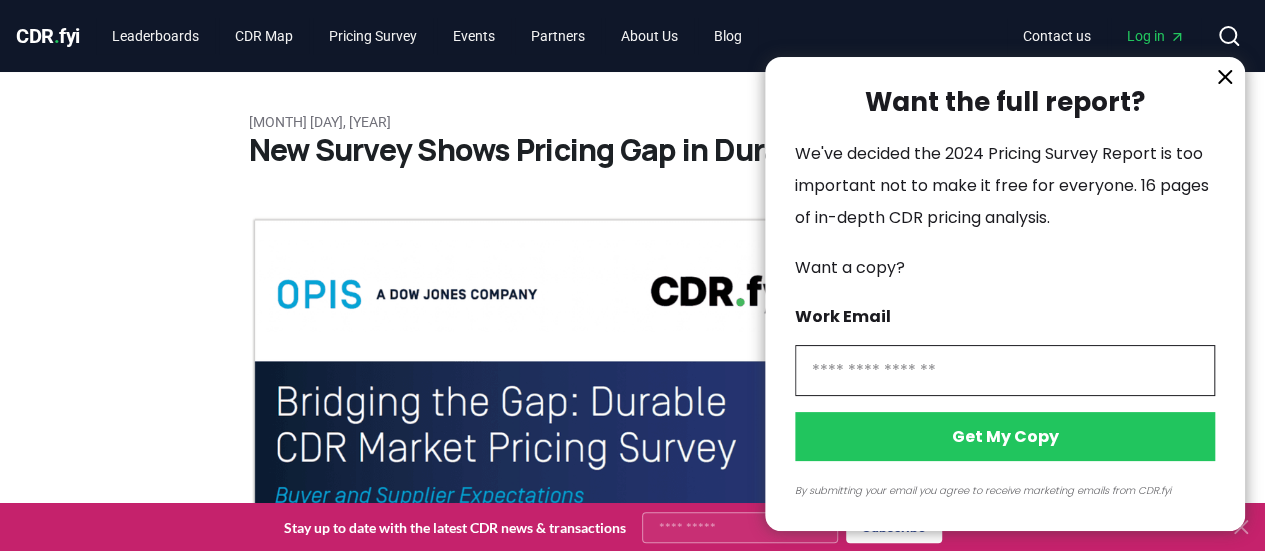 click 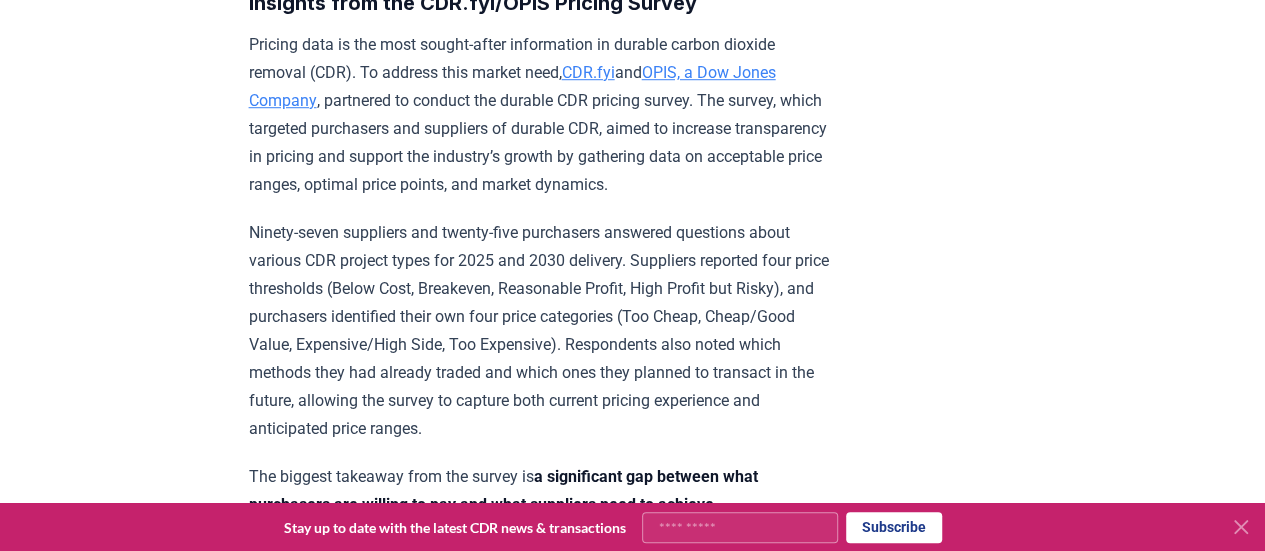 scroll, scrollTop: 600, scrollLeft: 0, axis: vertical 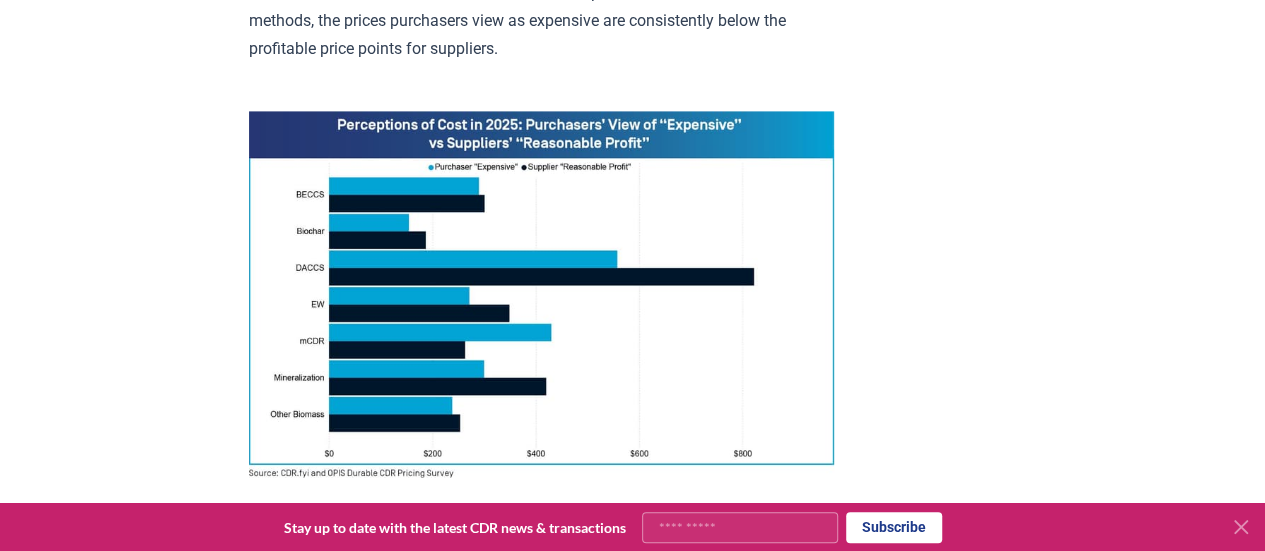 drag, startPoint x: 243, startPoint y: 89, endPoint x: 719, endPoint y: 61, distance: 476.8228 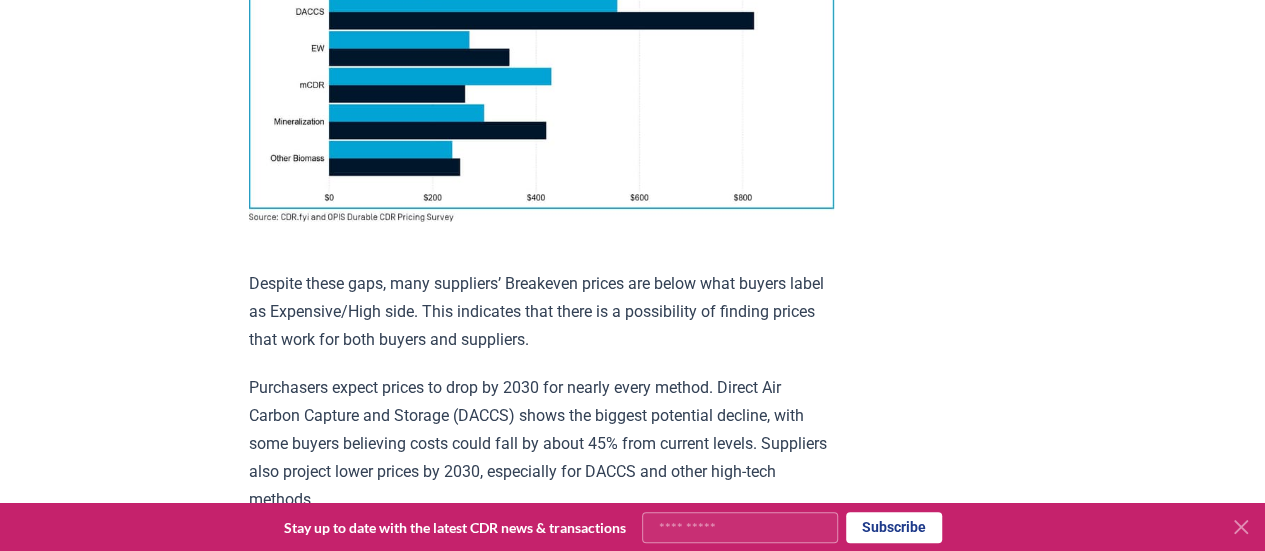 scroll, scrollTop: 1800, scrollLeft: 0, axis: vertical 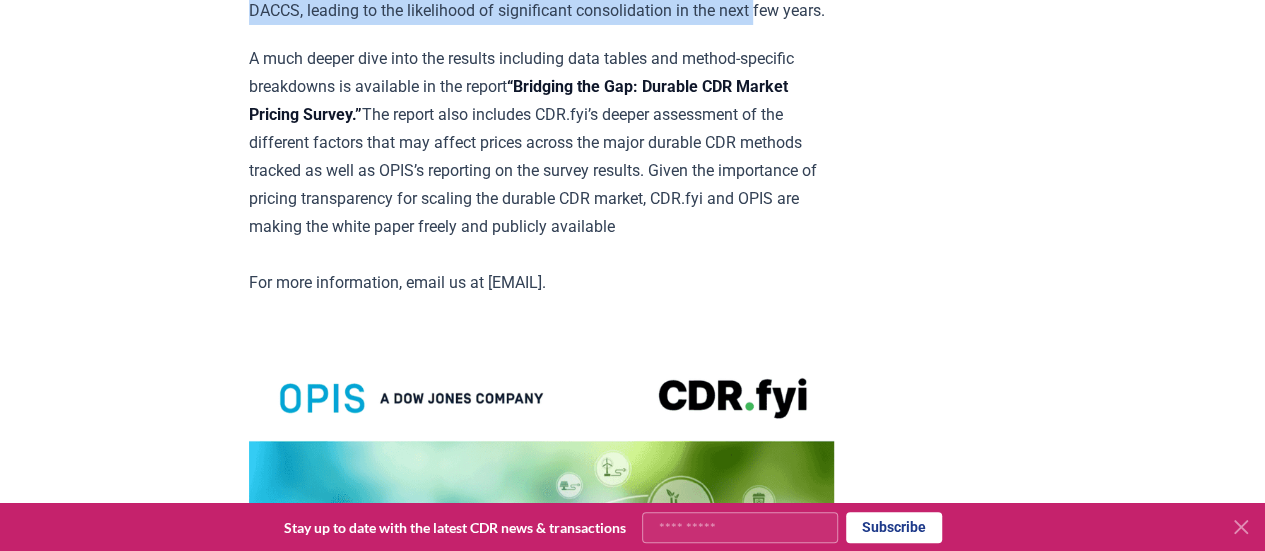 drag, startPoint x: 238, startPoint y: 121, endPoint x: 426, endPoint y: 95, distance: 189.78935 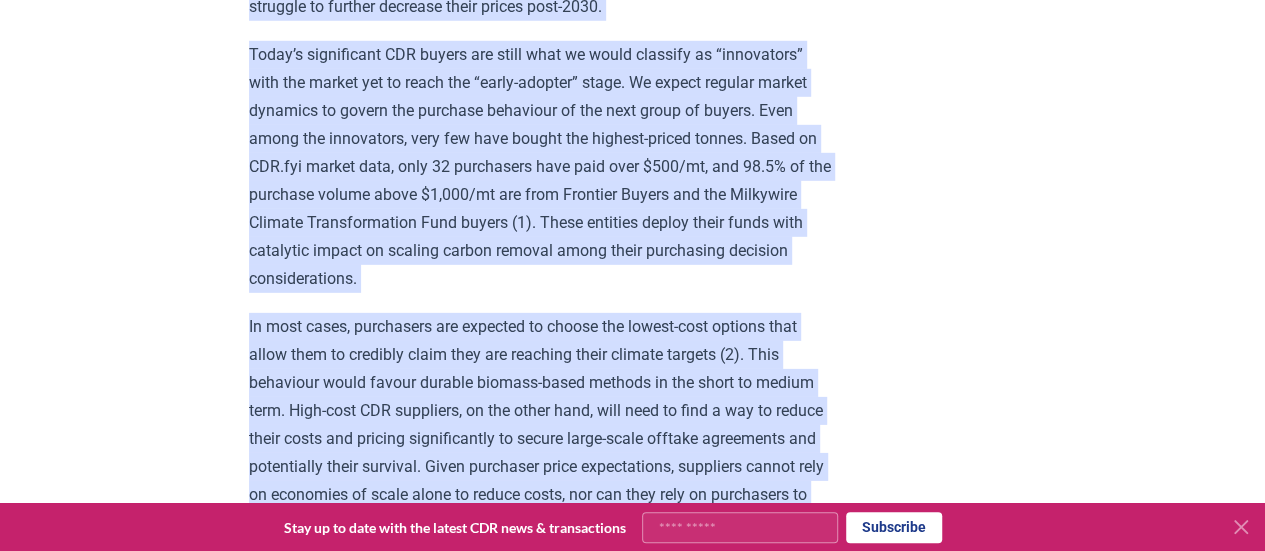 scroll, scrollTop: 2900, scrollLeft: 0, axis: vertical 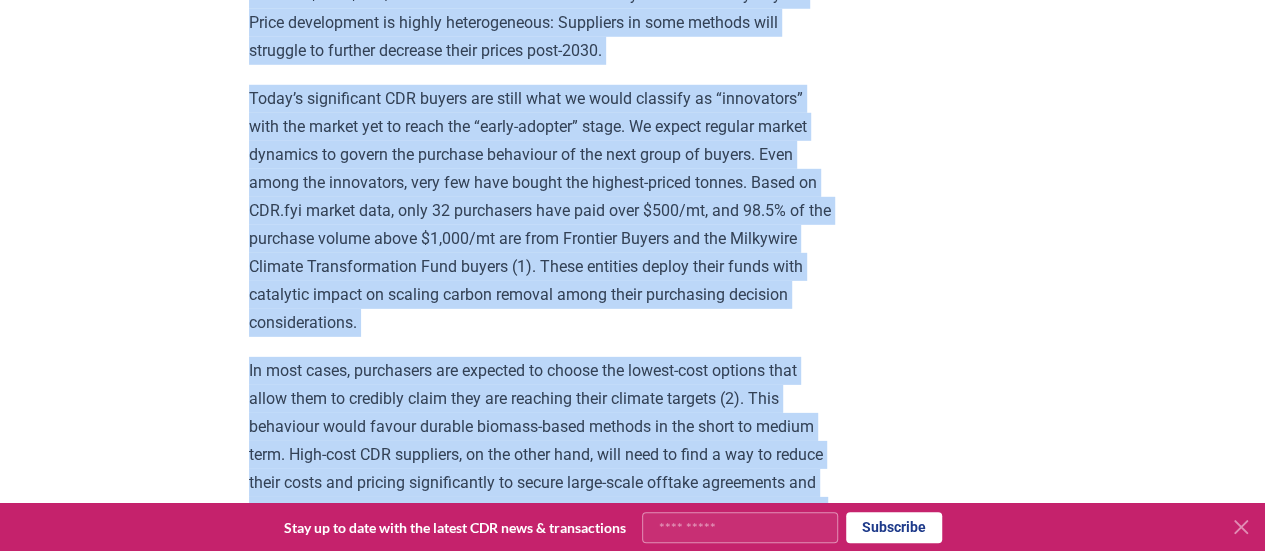 click on "Insights from the CDR.fyi/OPIS Pricing Survey Pricing data is the most sought-after information in durable carbon dioxide removal (CDR). To address this market need,  CDR.fyi  and  OPIS, a Dow Jones Company , partnered to conduct the durable CDR pricing survey. The survey, which targeted purchasers and suppliers of durable CDR, aimed to increase transparency in pricing and support the industry’s growth by gathering data on acceptable price ranges, optimal price points, and market dynamics. The biggest takeaway from the survey is  a significant gap between what purchasers are willing to pay and what suppliers need to achieve profitability.  This gap is biggest for 2025 but remains substantial for 2030. Despite these gaps, many suppliers’ Breakeven prices are below what buyers label as Expensive/High side. This indicates that there is a possibility of finding prices that work for both buyers and suppliers. already purchased or sold credits lower On the buyer side, veterans generally anticipated  higher The" at bounding box center [541, -388] 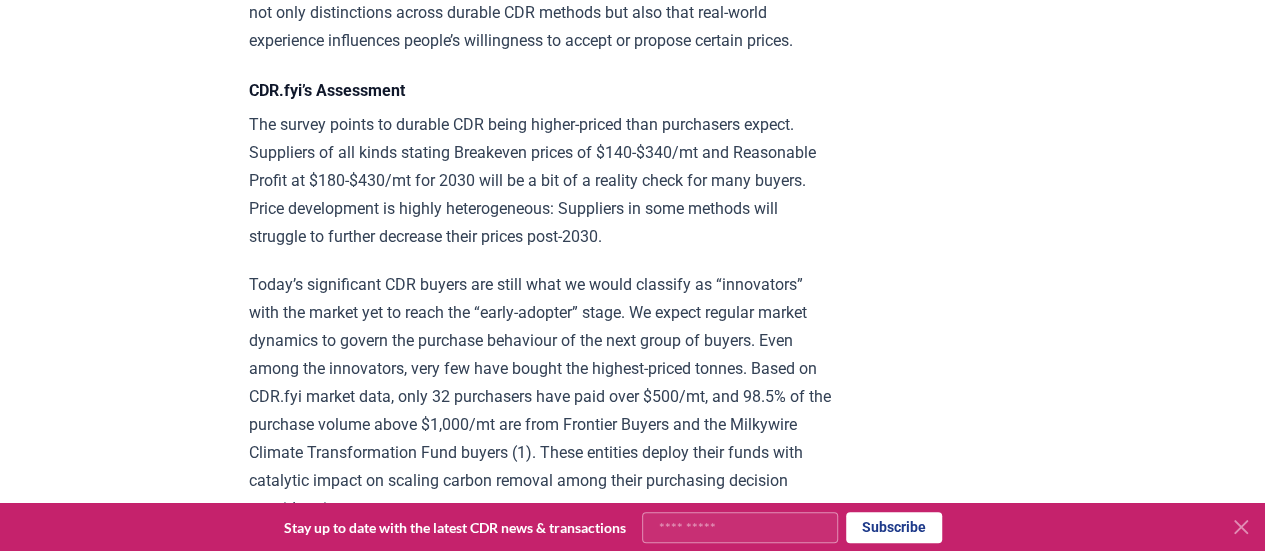 scroll, scrollTop: 2800, scrollLeft: 0, axis: vertical 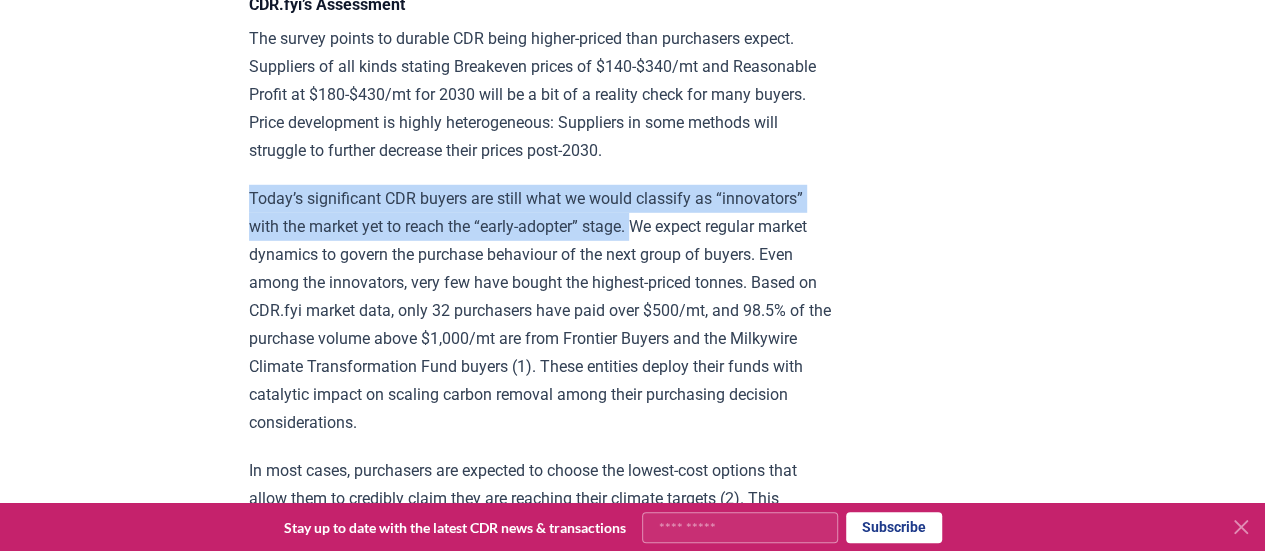drag, startPoint x: 244, startPoint y: 233, endPoint x: 648, endPoint y: 284, distance: 407.20633 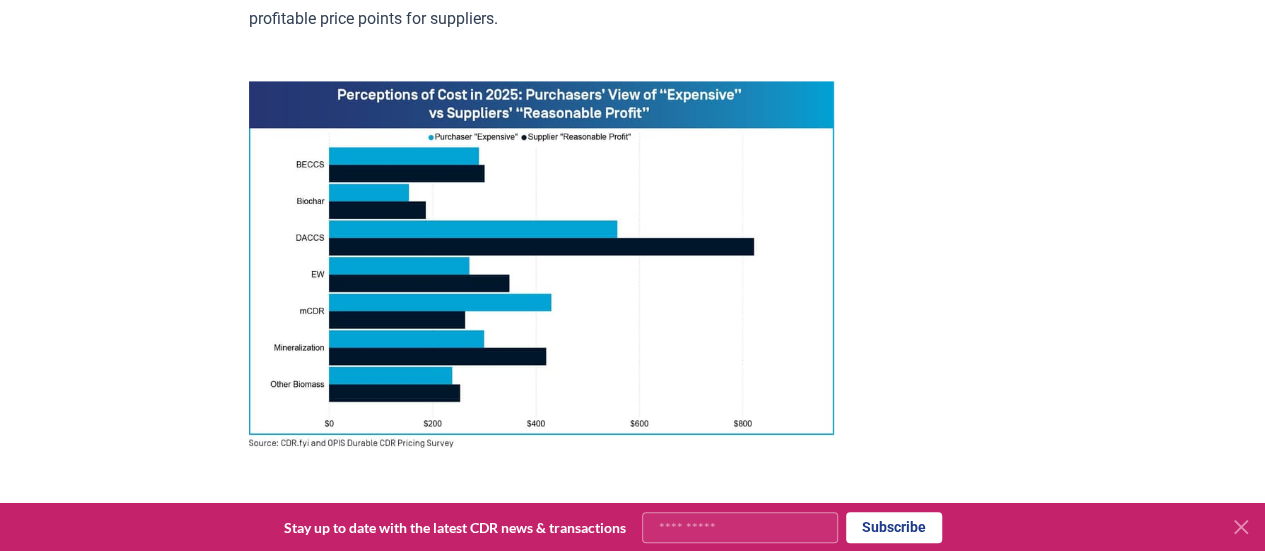 scroll, scrollTop: 1400, scrollLeft: 0, axis: vertical 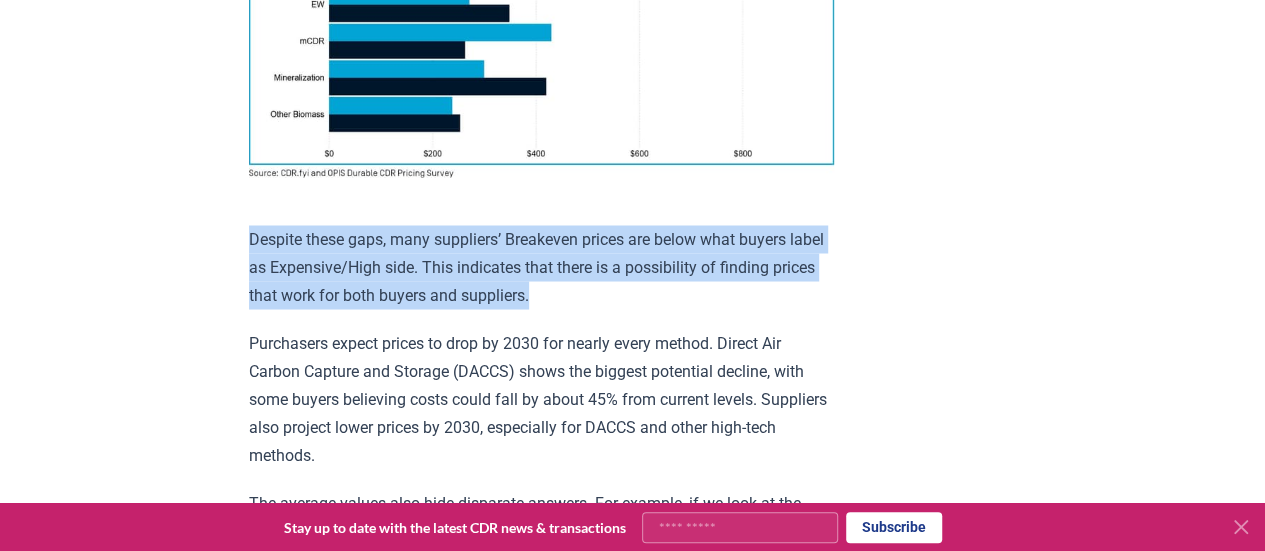 drag, startPoint x: 246, startPoint y: 224, endPoint x: 620, endPoint y: 277, distance: 377.7367 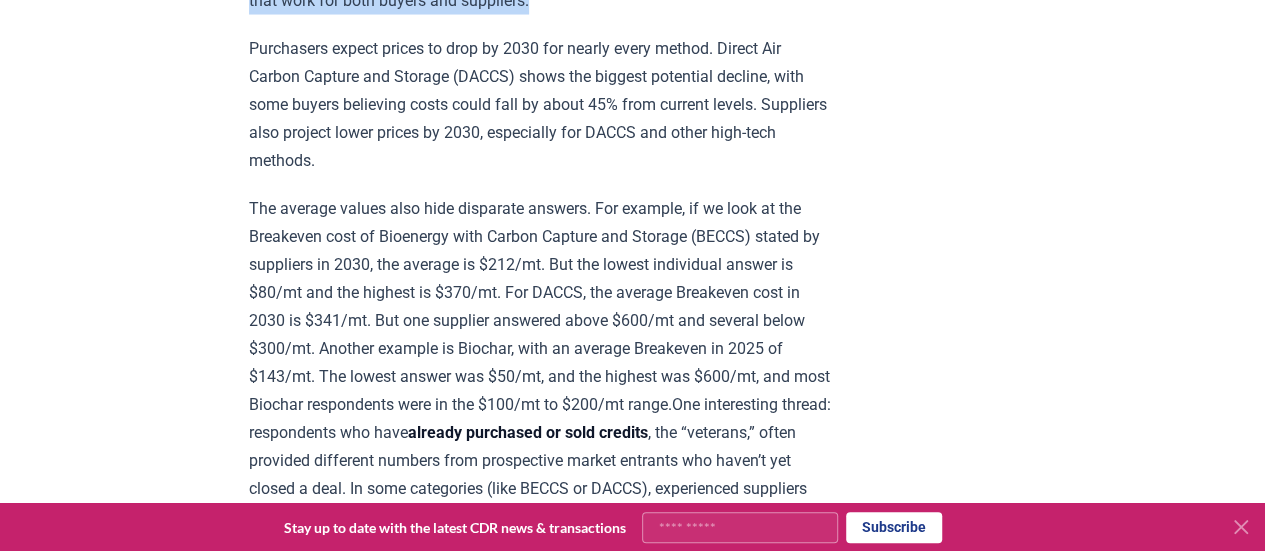 scroll, scrollTop: 1900, scrollLeft: 0, axis: vertical 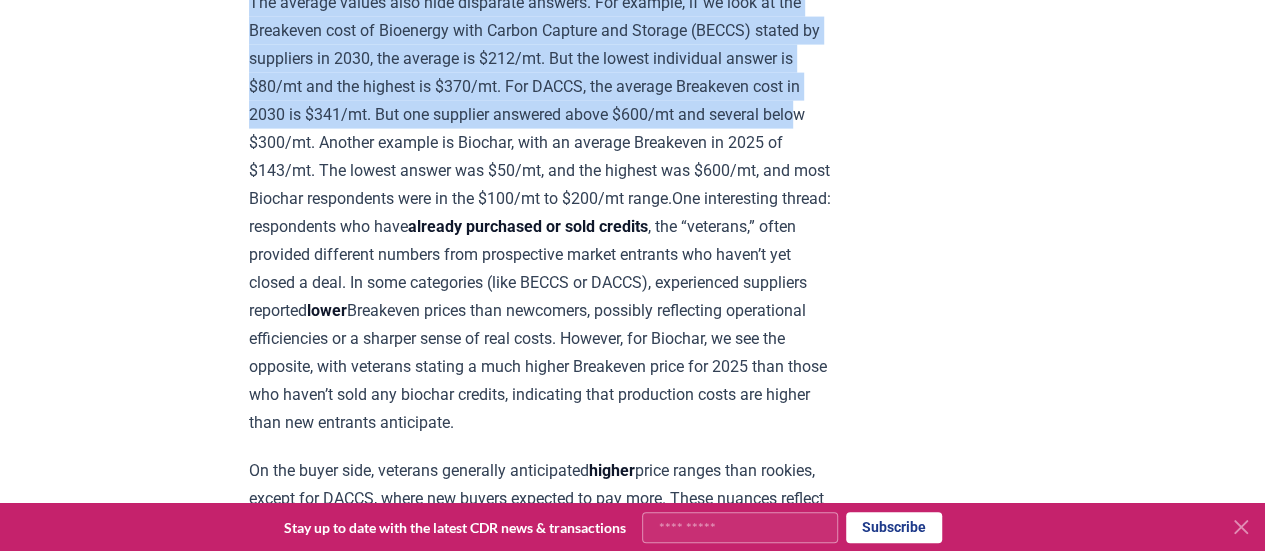 drag, startPoint x: 244, startPoint y: 123, endPoint x: 356, endPoint y: 430, distance: 326.792 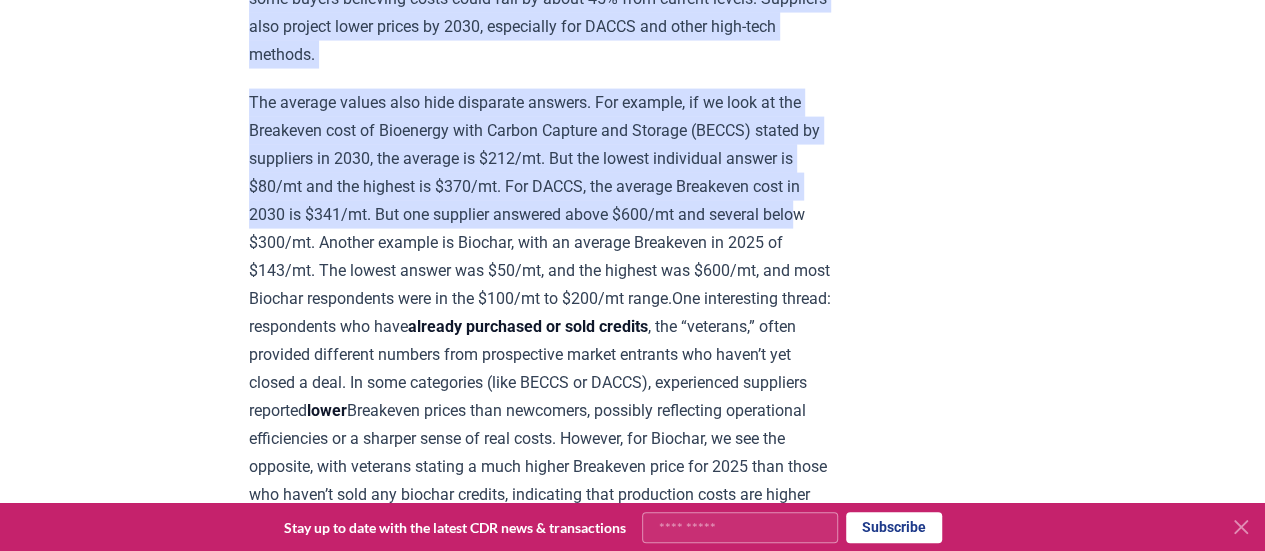 scroll, scrollTop: 2000, scrollLeft: 0, axis: vertical 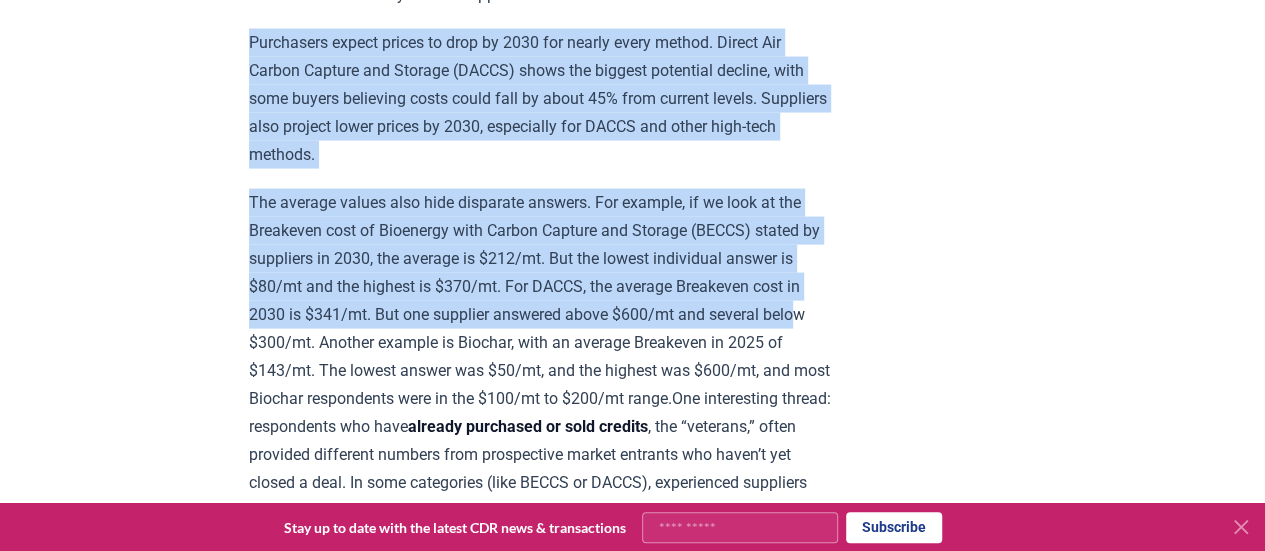 drag, startPoint x: 280, startPoint y: 158, endPoint x: 278, endPoint y: 143, distance: 15.132746 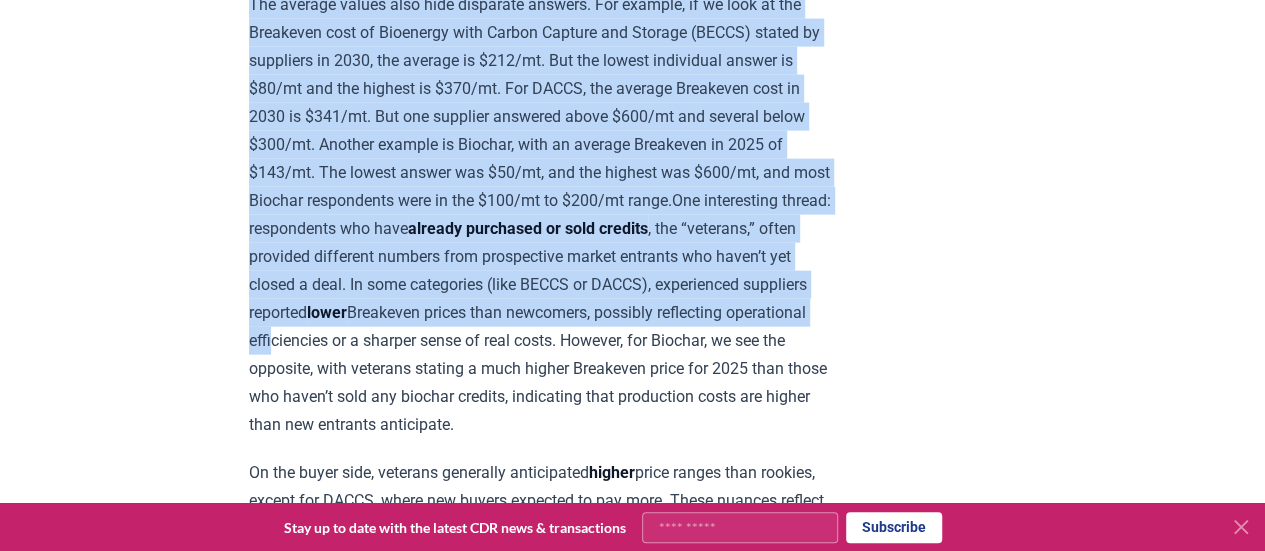 scroll, scrollTop: 2200, scrollLeft: 0, axis: vertical 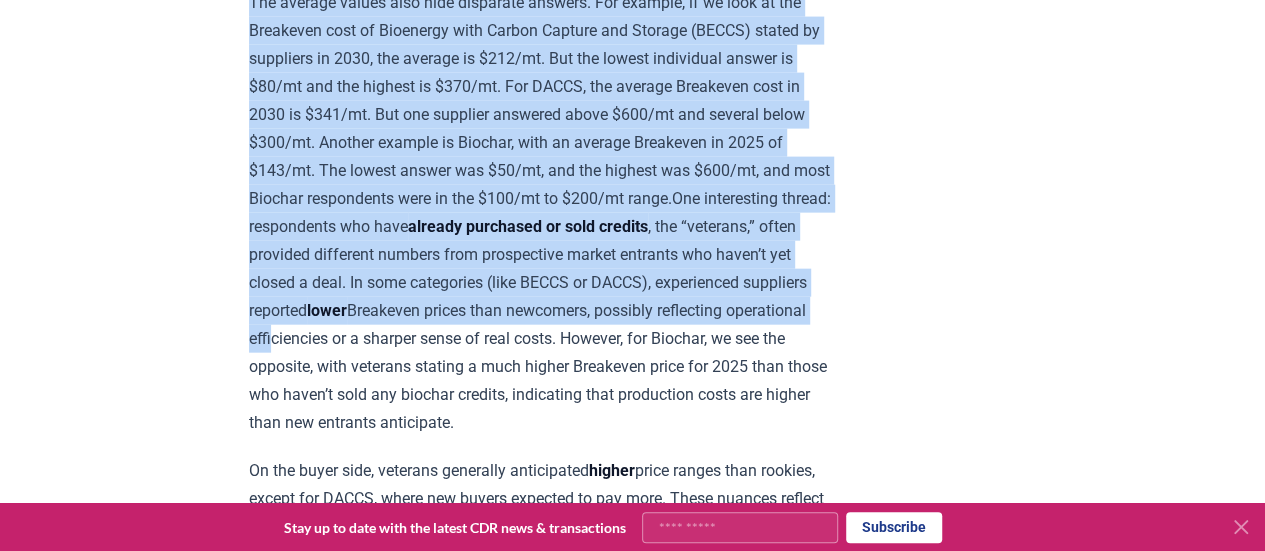 drag, startPoint x: 242, startPoint y: 24, endPoint x: 374, endPoint y: 429, distance: 425.96832 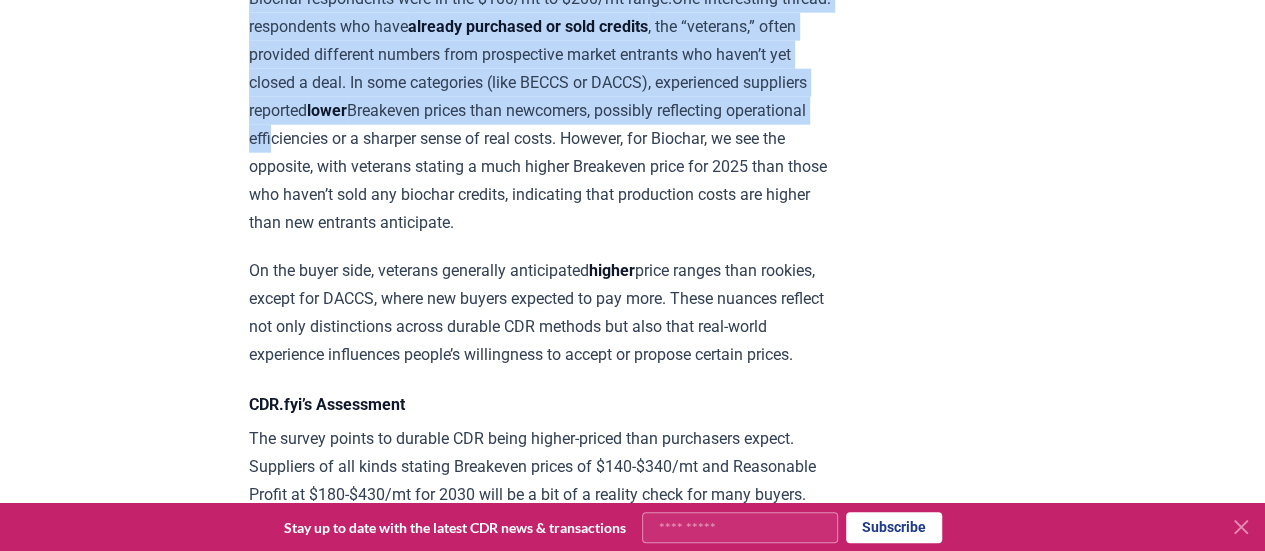 drag, startPoint x: 250, startPoint y: 281, endPoint x: 398, endPoint y: 401, distance: 190.53609 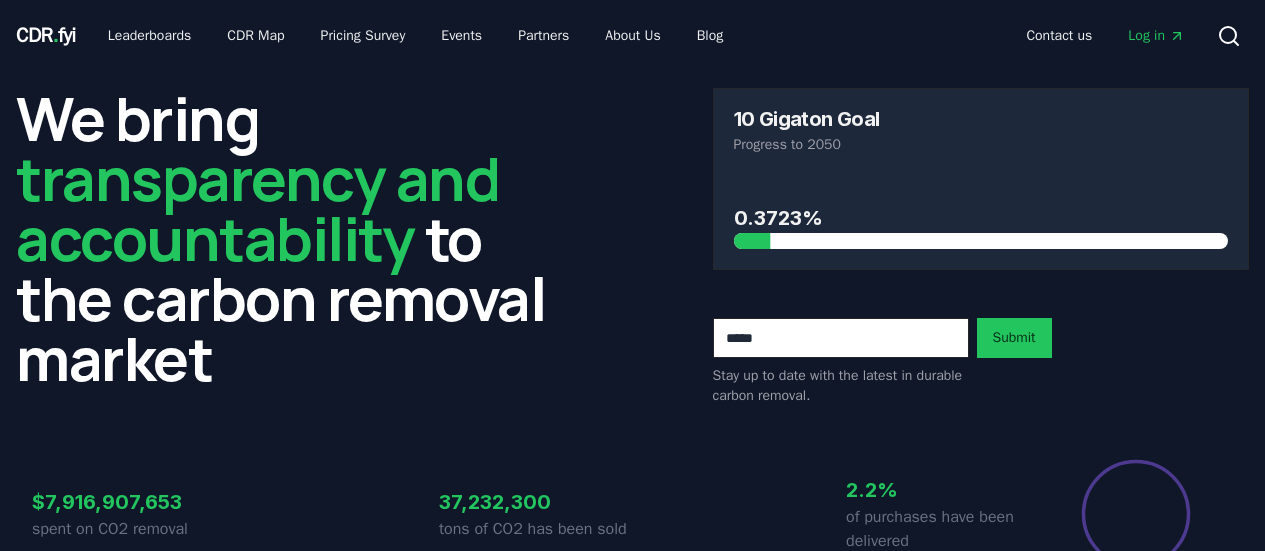 scroll, scrollTop: 0, scrollLeft: 0, axis: both 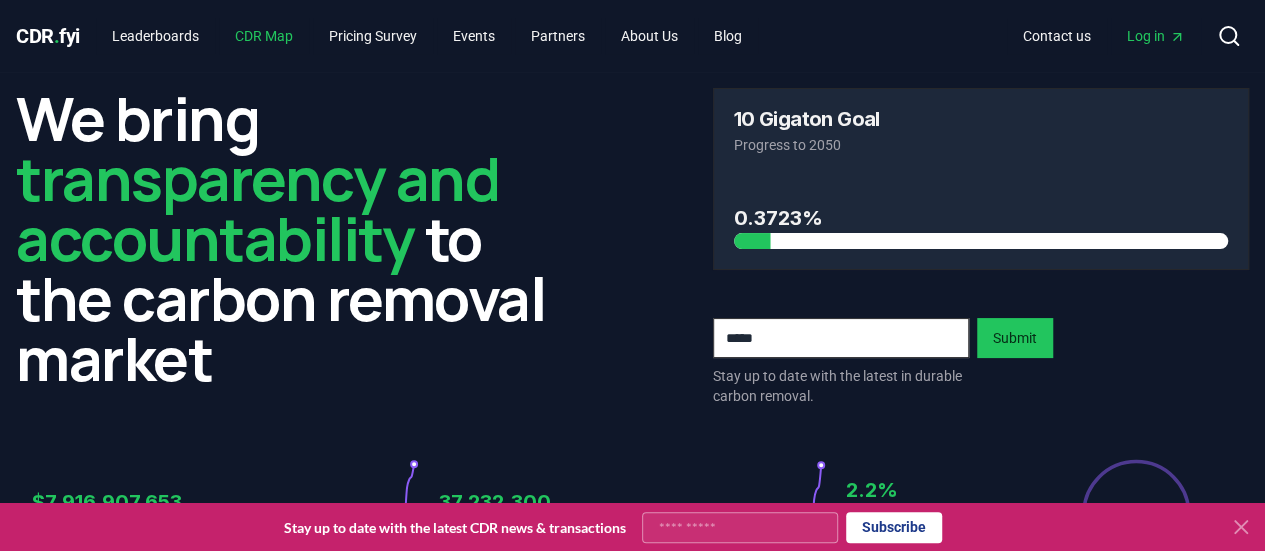 click on "CDR Map" at bounding box center (264, 36) 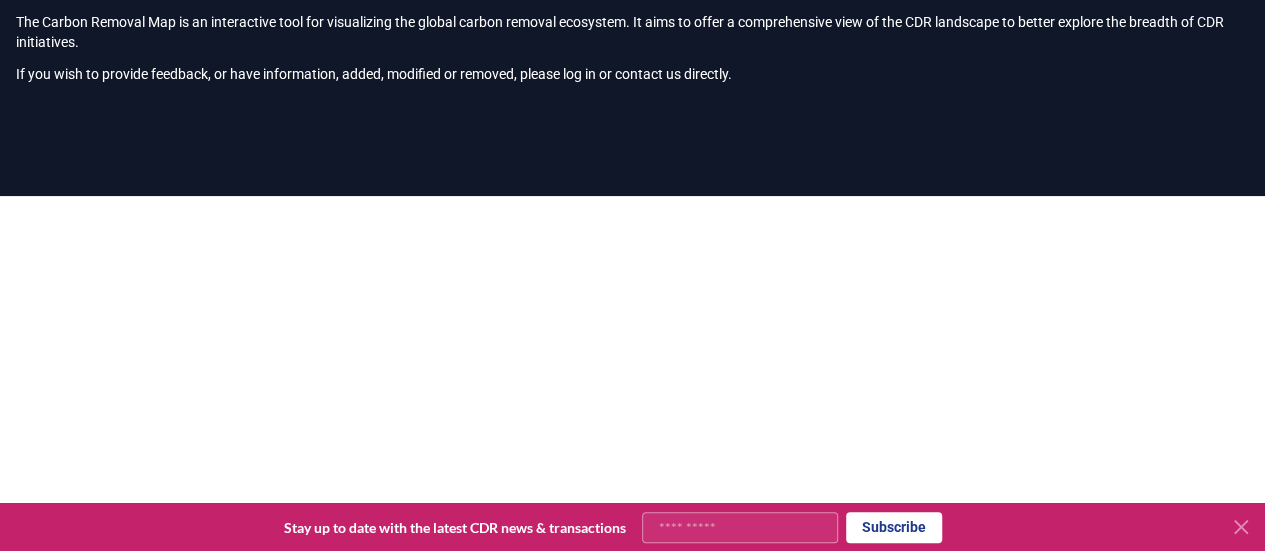 scroll, scrollTop: 220, scrollLeft: 0, axis: vertical 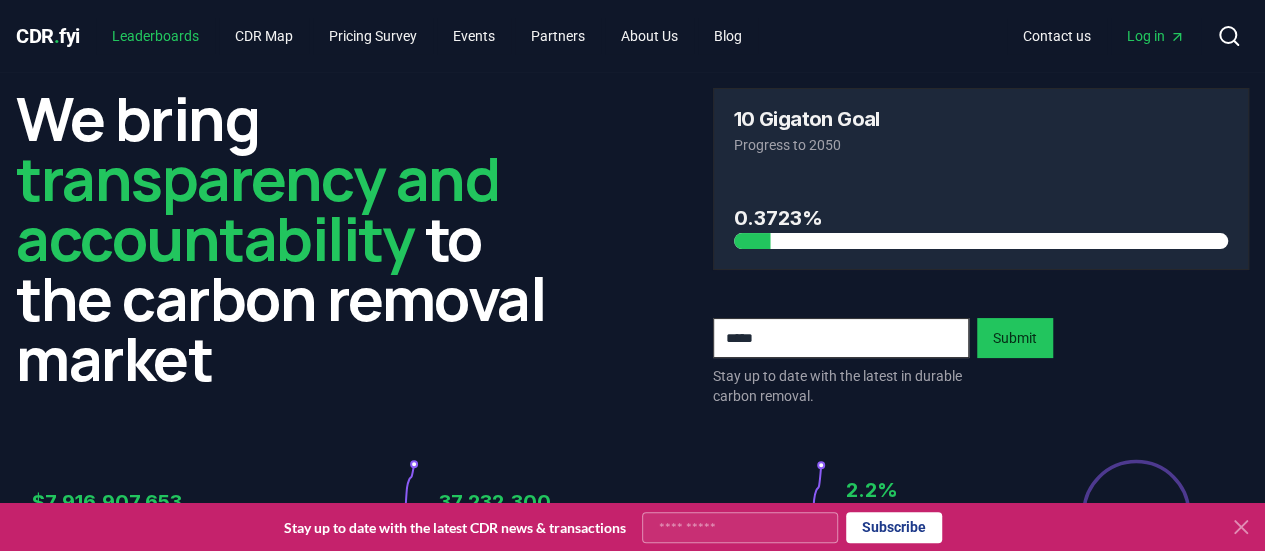 click on "Leaderboards" at bounding box center (155, 36) 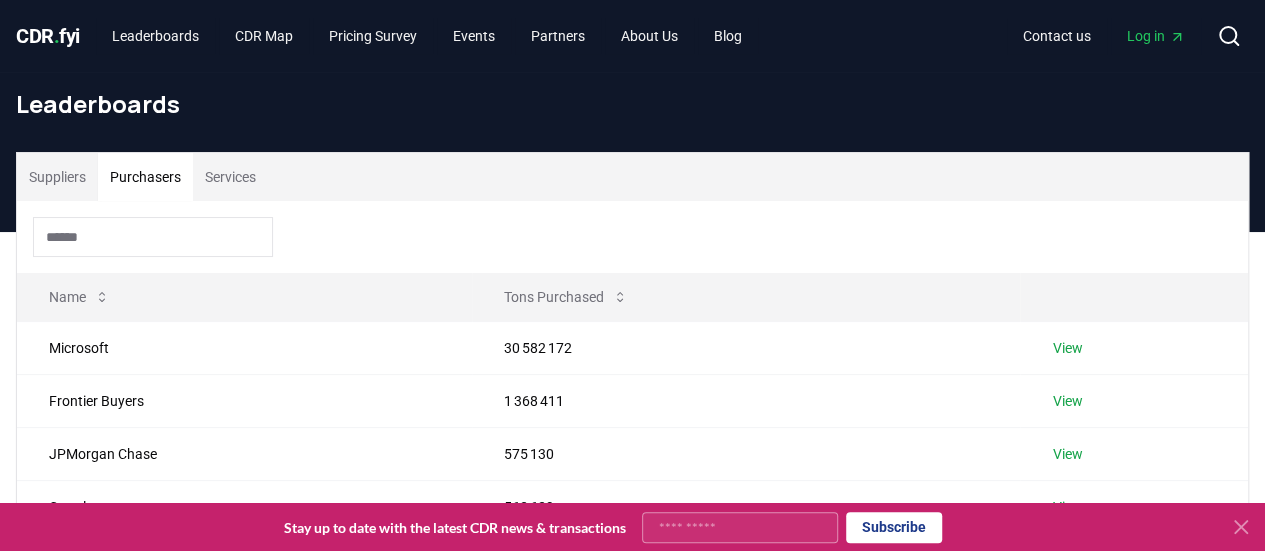 click on "Purchasers" at bounding box center (145, 177) 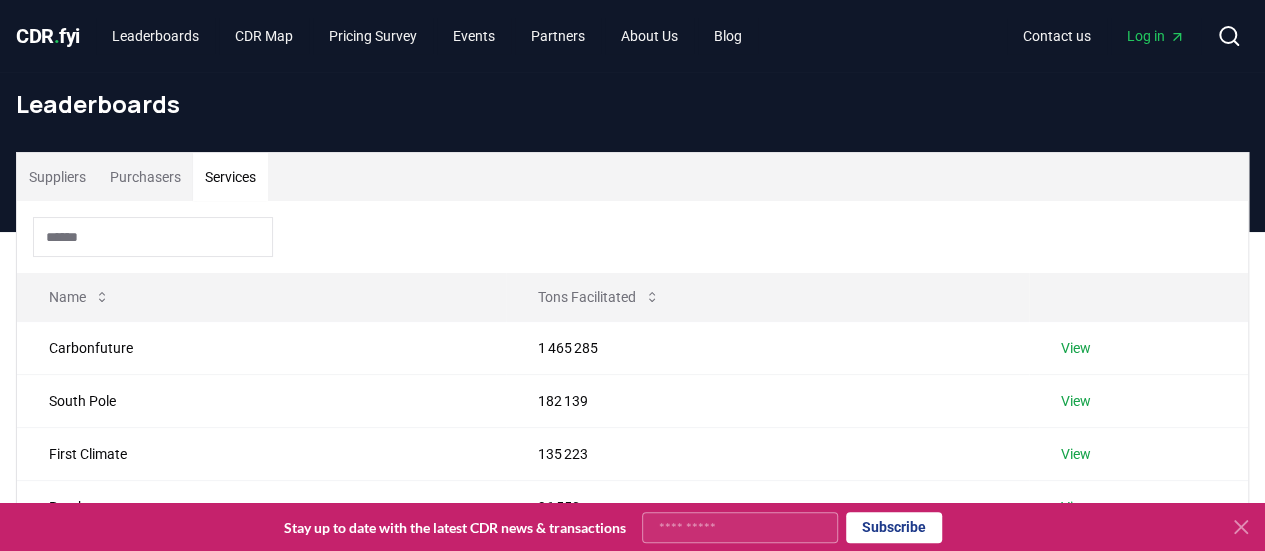 click on "Suppliers" at bounding box center (57, 177) 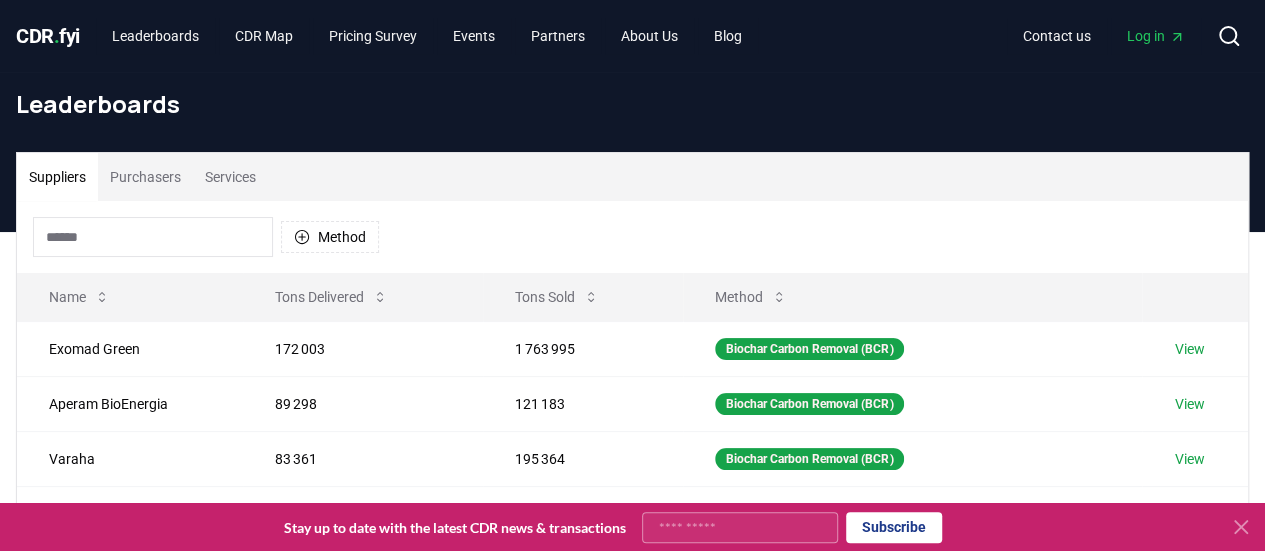 click at bounding box center (153, 237) 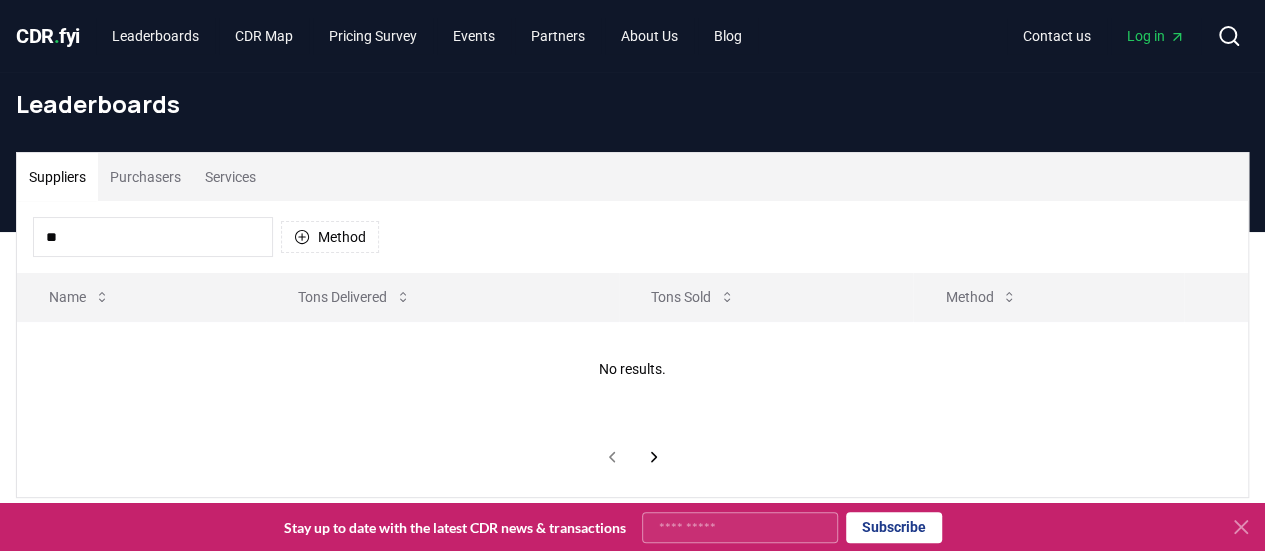 type on "*" 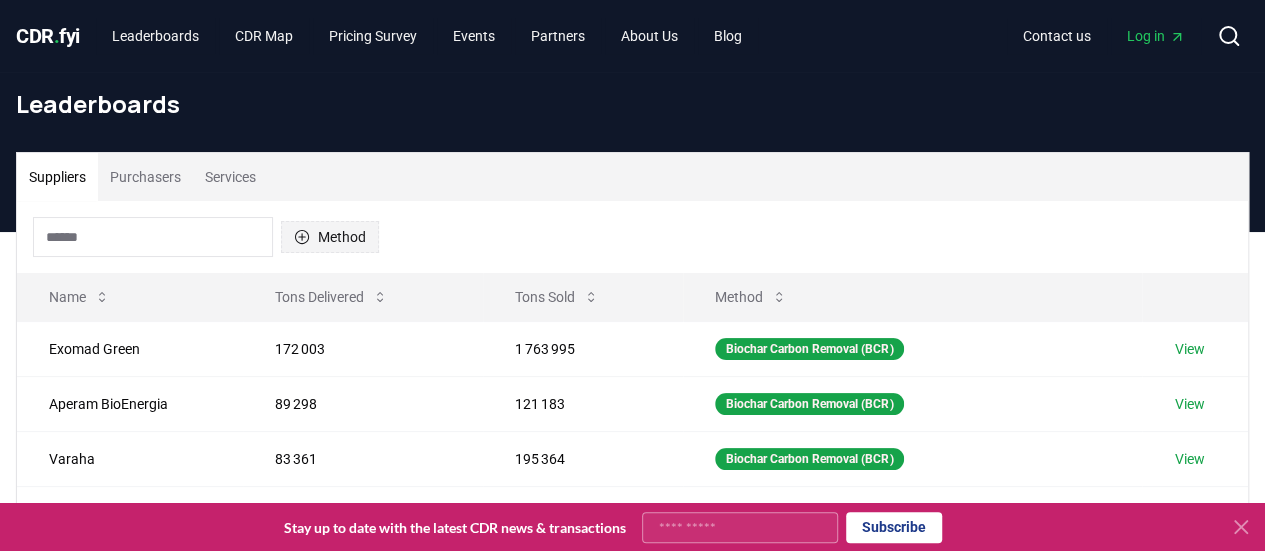 type 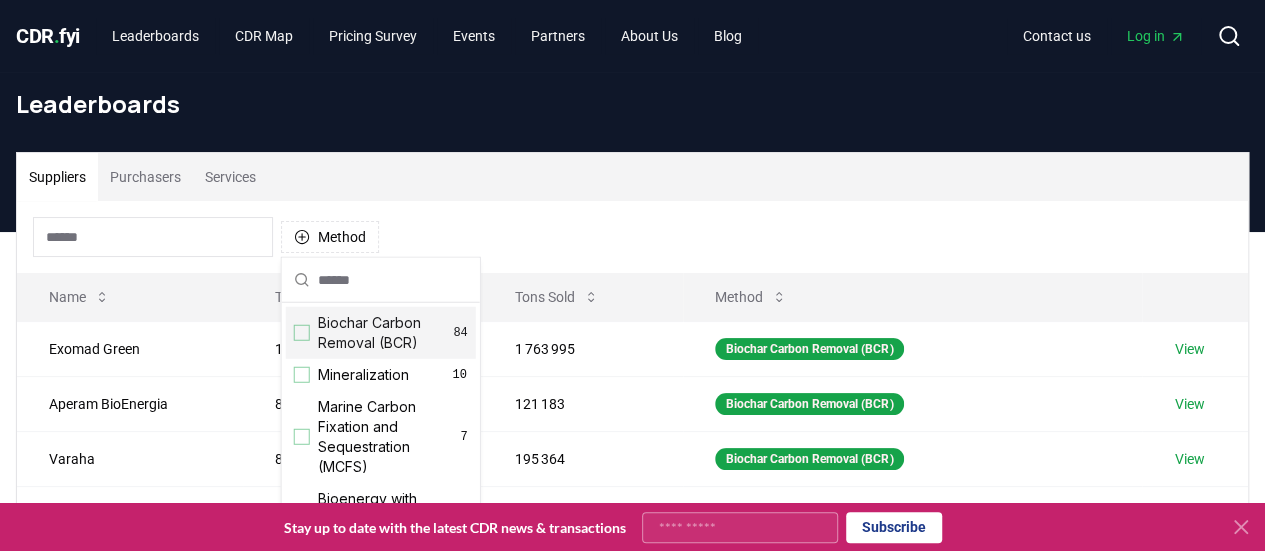 click on "Biochar Carbon Removal (BCR)" at bounding box center (386, 333) 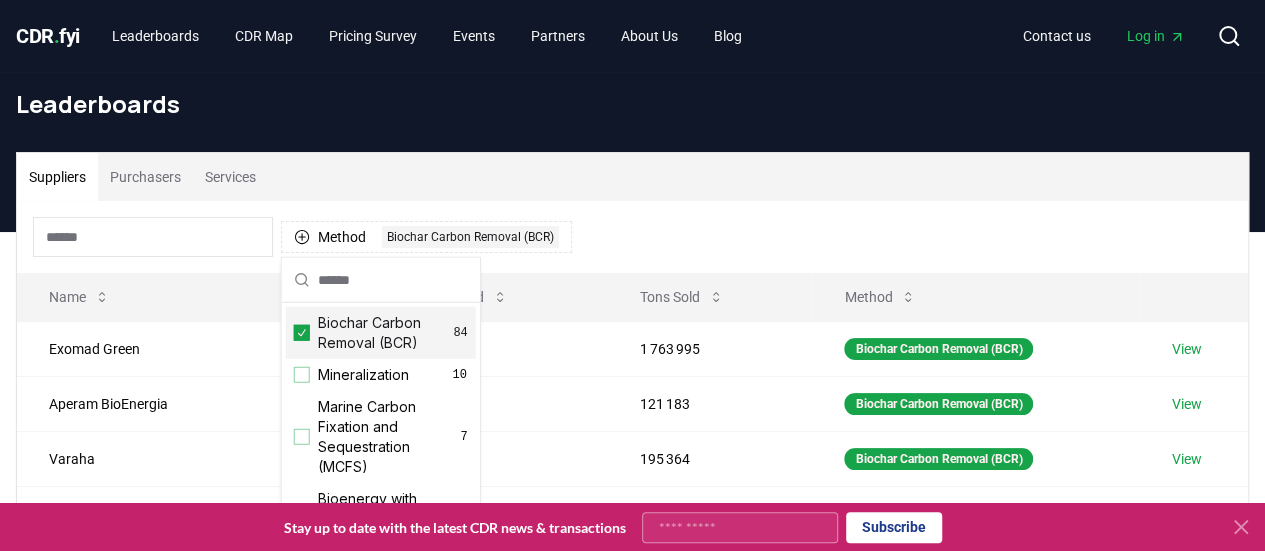 click on "Method 1 Biochar Carbon Removal (BCR)" at bounding box center [632, 237] 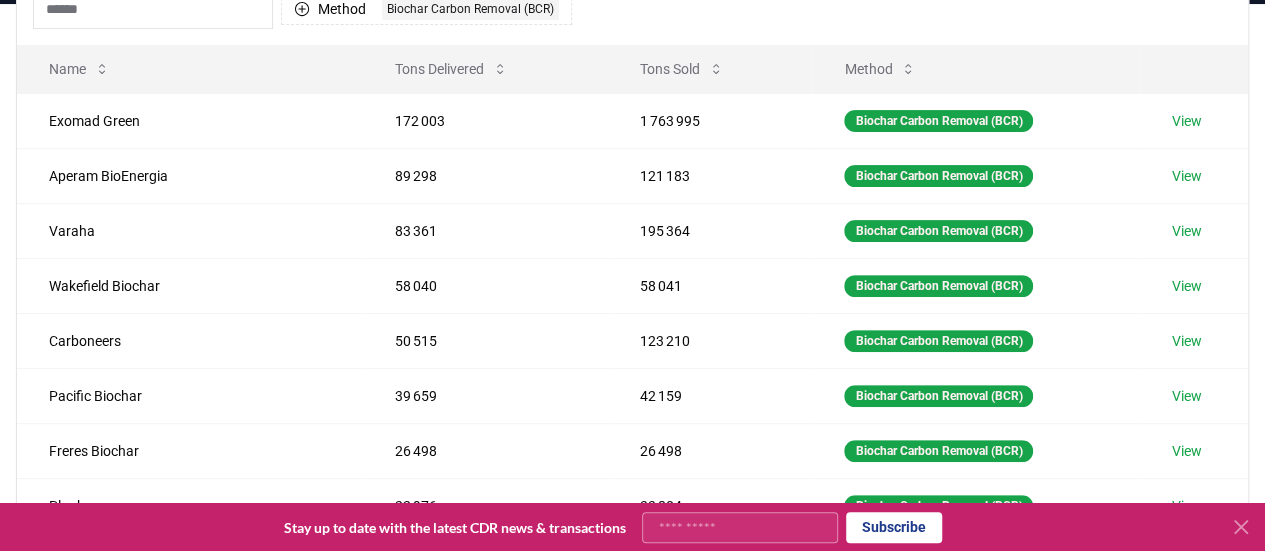 scroll, scrollTop: 100, scrollLeft: 0, axis: vertical 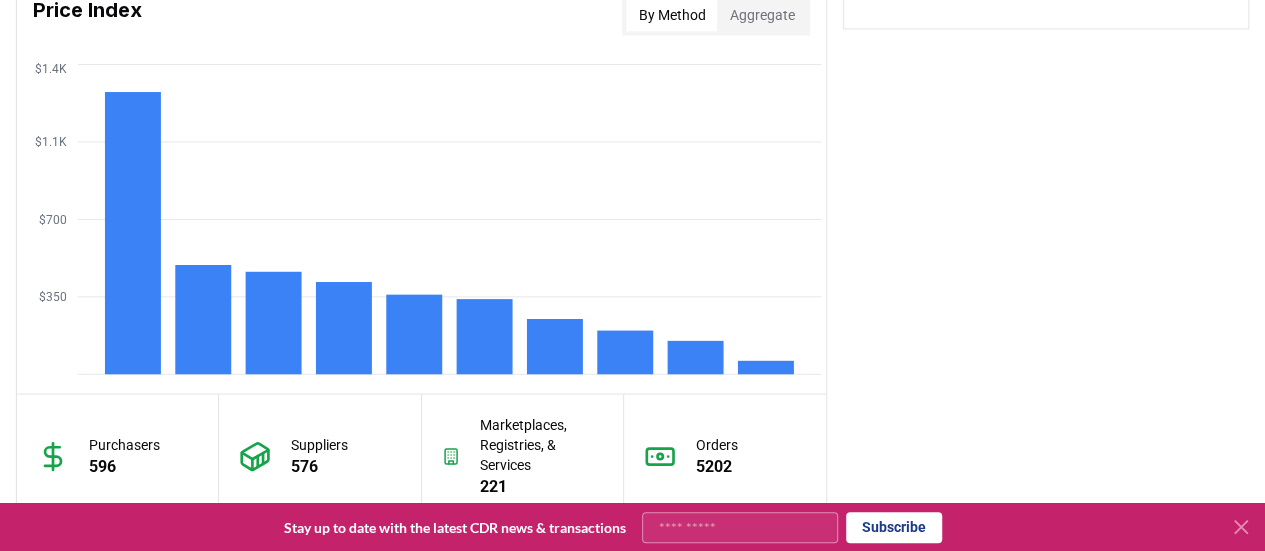 drag, startPoint x: 1242, startPoint y: 520, endPoint x: 1230, endPoint y: 520, distance: 12 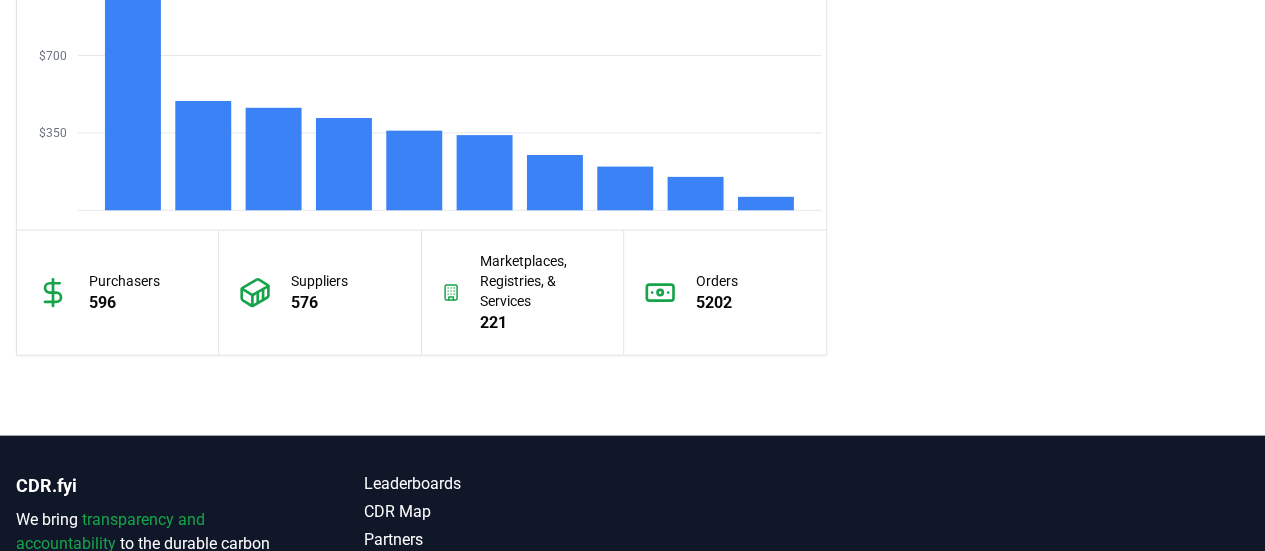 scroll, scrollTop: 1636, scrollLeft: 0, axis: vertical 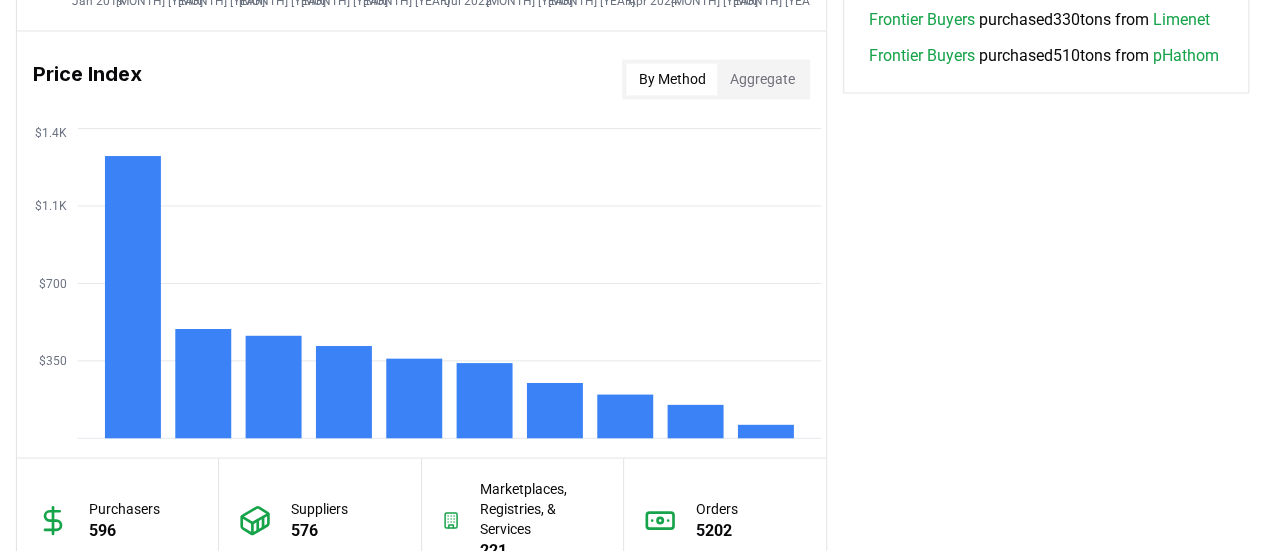 click on "Key Metrics Find detailed analysis of carbon removal data through time. Total Sales Tons $ Value Jan [YEAR] Aug [YEAR] Mar [YEAR] Oct [YEAR] May [YEAR] Dec [YEAR] Jul [YEAR] Feb [YEAR] Sep [YEAR] Apr [YEAR] Nov [YEAR] Jun [YEAR] 0 9.5M 19M 29M 38M Deliveries Total % of Sales Jan [YEAR] Aug [YEAR] Mar [YEAR] Oct [YEAR] May [YEAR] Dec [YEAR] Jul [YEAR] Feb [YEAR] Sep [YEAR] Apr [YEAR] Nov [YEAR] Jun [YEAR] 0 250K 500K 750K 1M Price Index By Method Aggregate $350 $700 $1.1K $1.4K Purchasers 596 Suppliers 576 Marketplaces, Registries, & Services 221 Orders 5202 Leaderboards View All Suppliers Purchasers Services 1 Exomad Green Tons Delivered : 172 003 Tons Sold : 1 763 995 2 Aperam BioEnergia Tons Delivered : 89 298 Tons Sold : 121 183 3 Varaha Tons Delivered : 83 361 Tons Sold : 195 364 4 Wakefield Biochar Tons Delivered : 58 040 Tons Sold : 58 041 5 Carboneers Tons Delivered : 50 515 Tons Sold : 123 210 Load more Latest Purchases Microsoft purchased 4,915,000 tons from Vaulted Deep Palo Alto Networks 10,000" at bounding box center [632, -160] 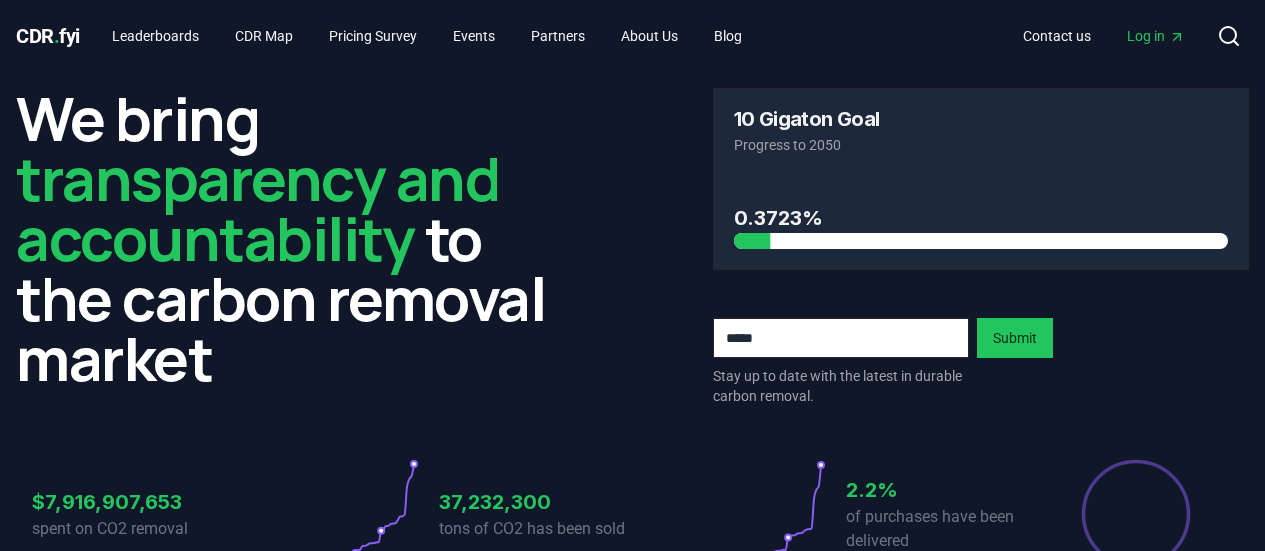 scroll, scrollTop: 1636, scrollLeft: 0, axis: vertical 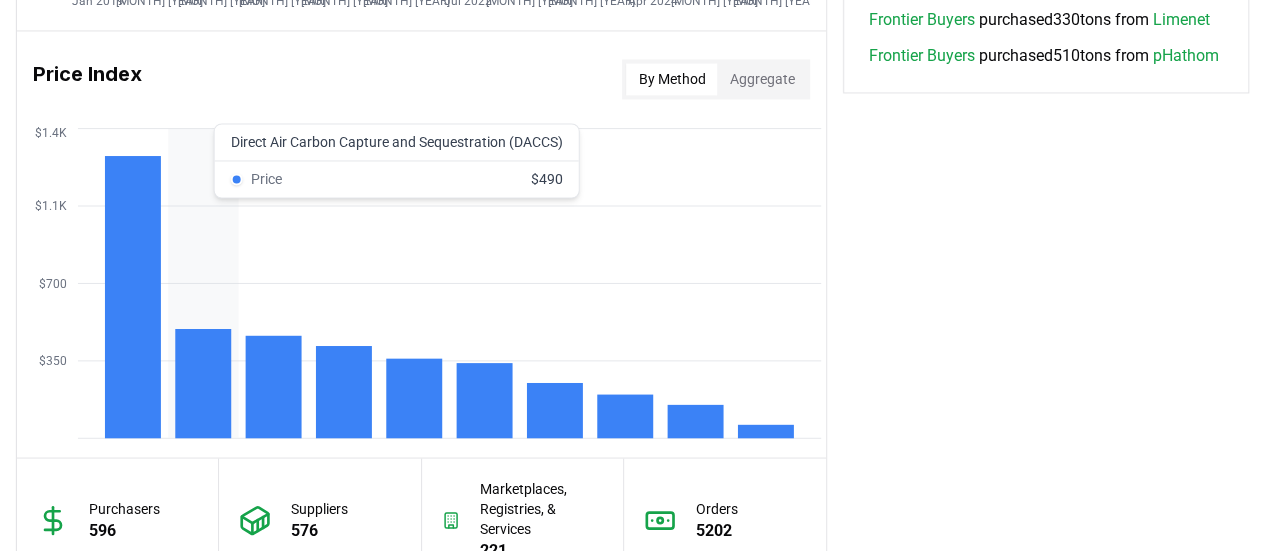 click 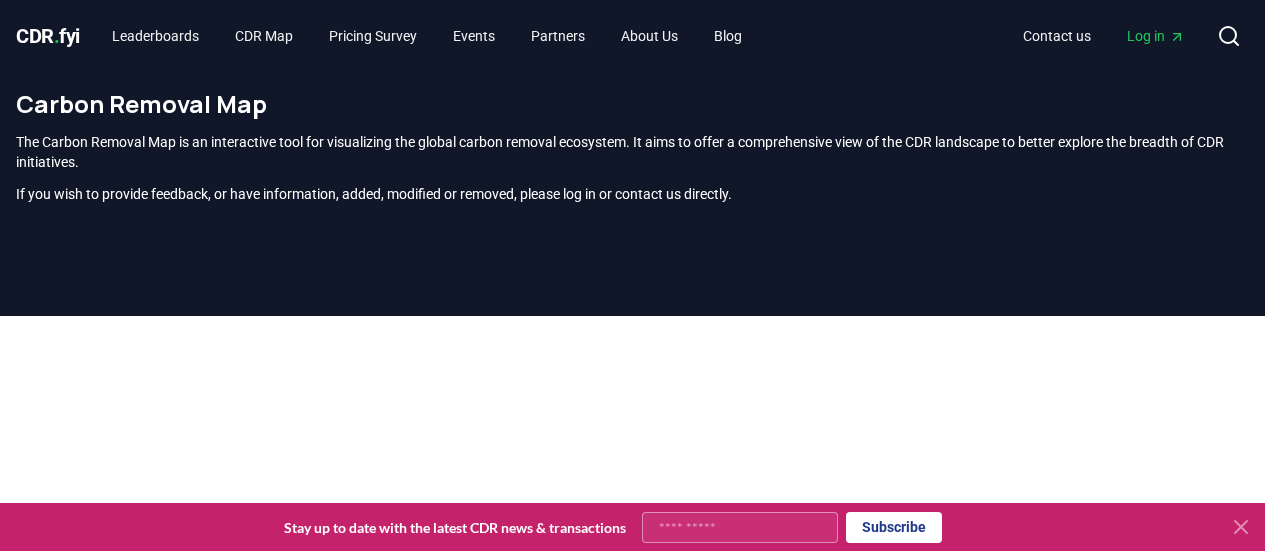 scroll, scrollTop: 236, scrollLeft: 0, axis: vertical 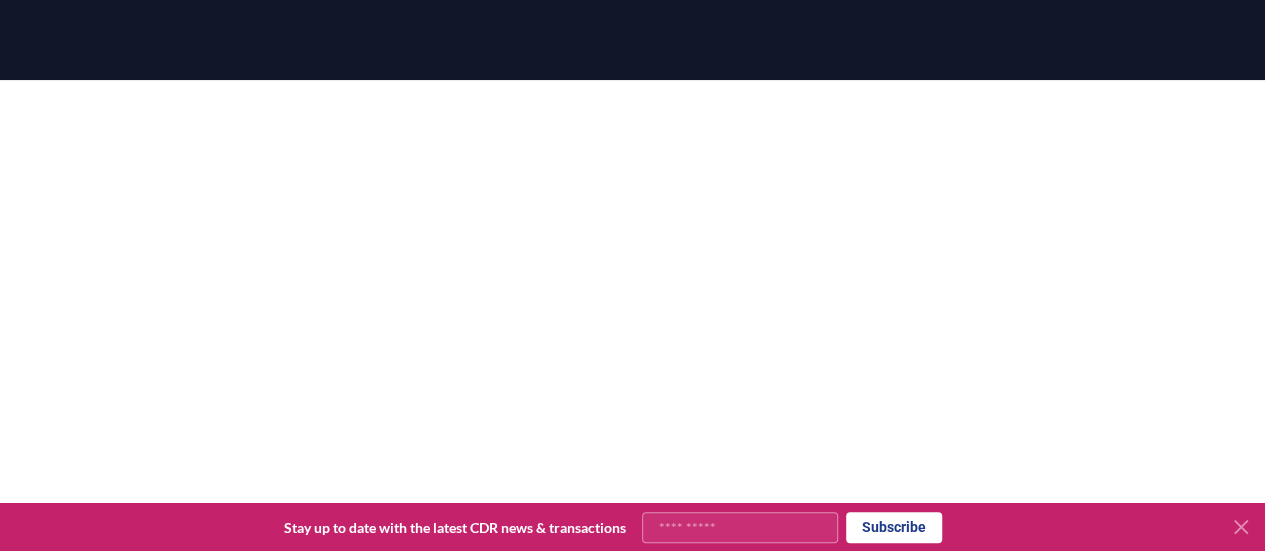 click 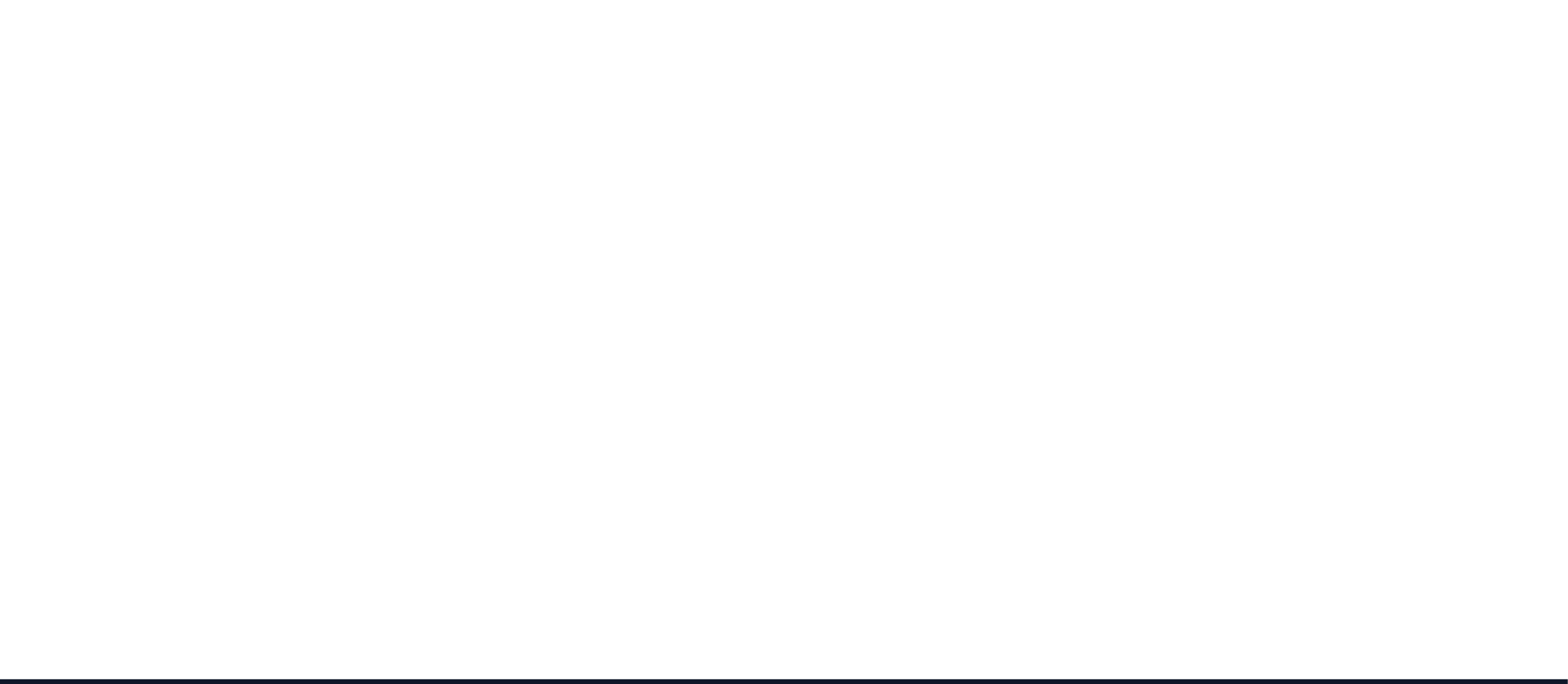 scroll, scrollTop: 124, scrollLeft: 0, axis: vertical 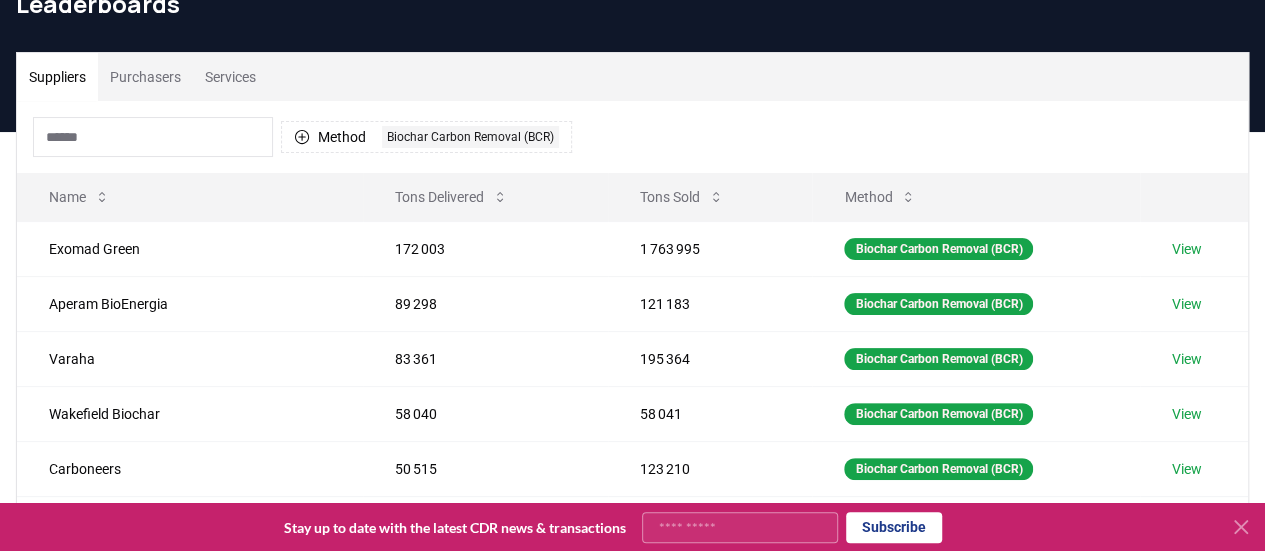 click 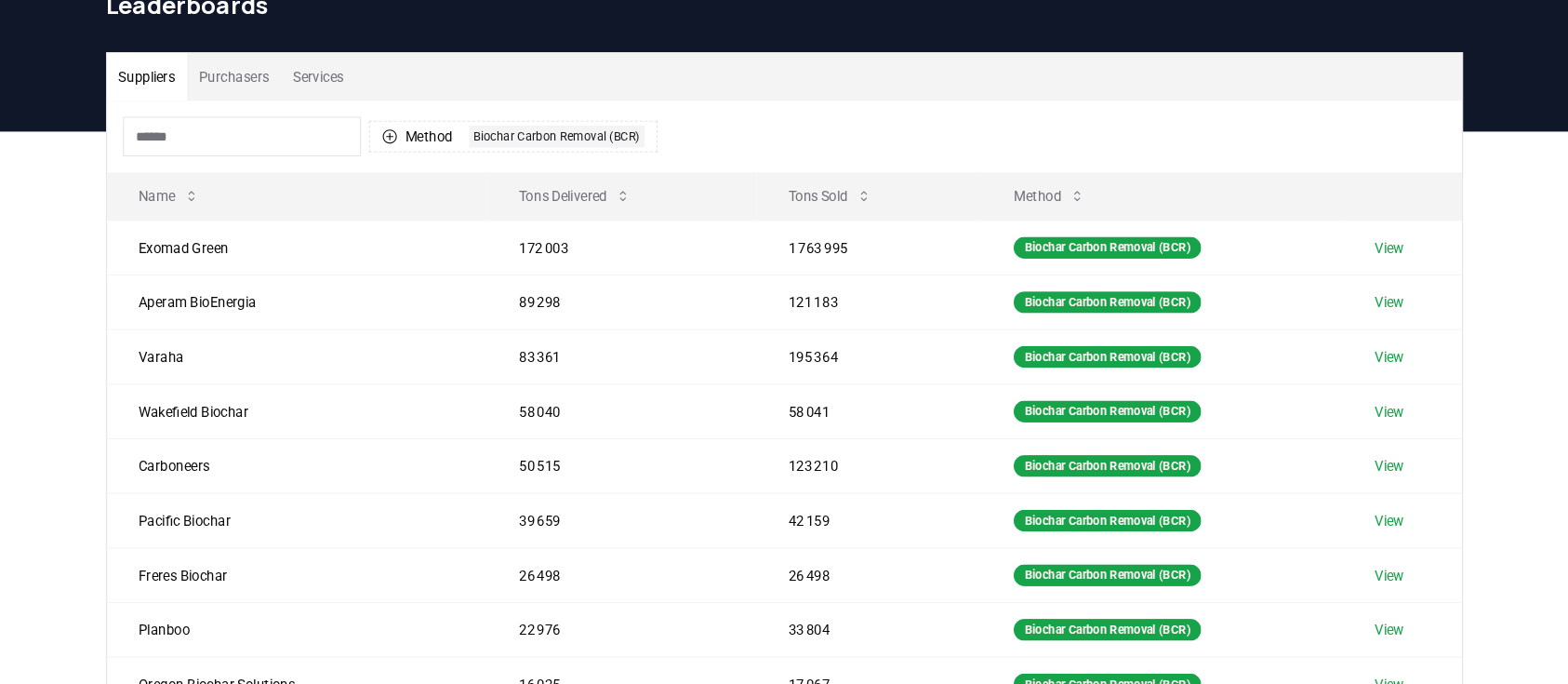 scroll, scrollTop: 92, scrollLeft: 0, axis: vertical 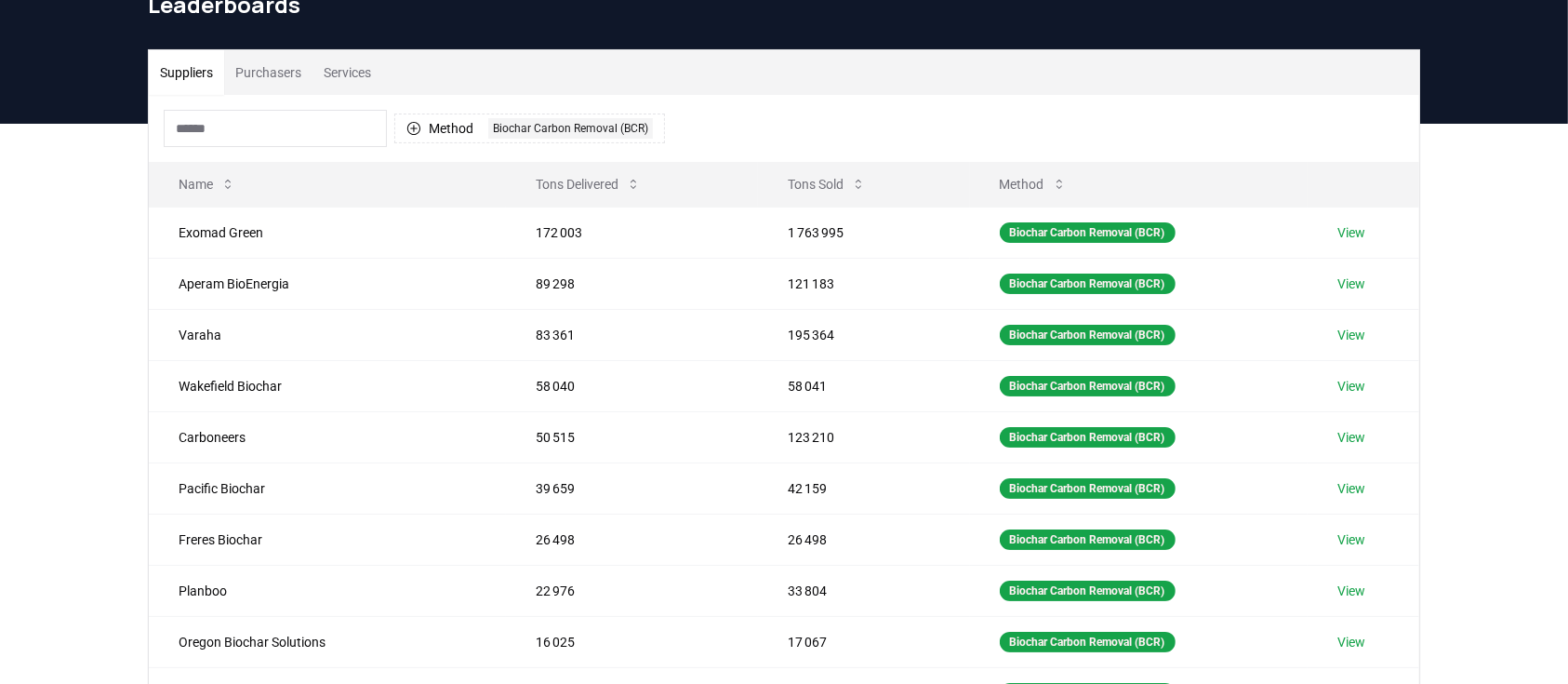 drag, startPoint x: 714, startPoint y: 135, endPoint x: 977, endPoint y: 123, distance: 263.27362 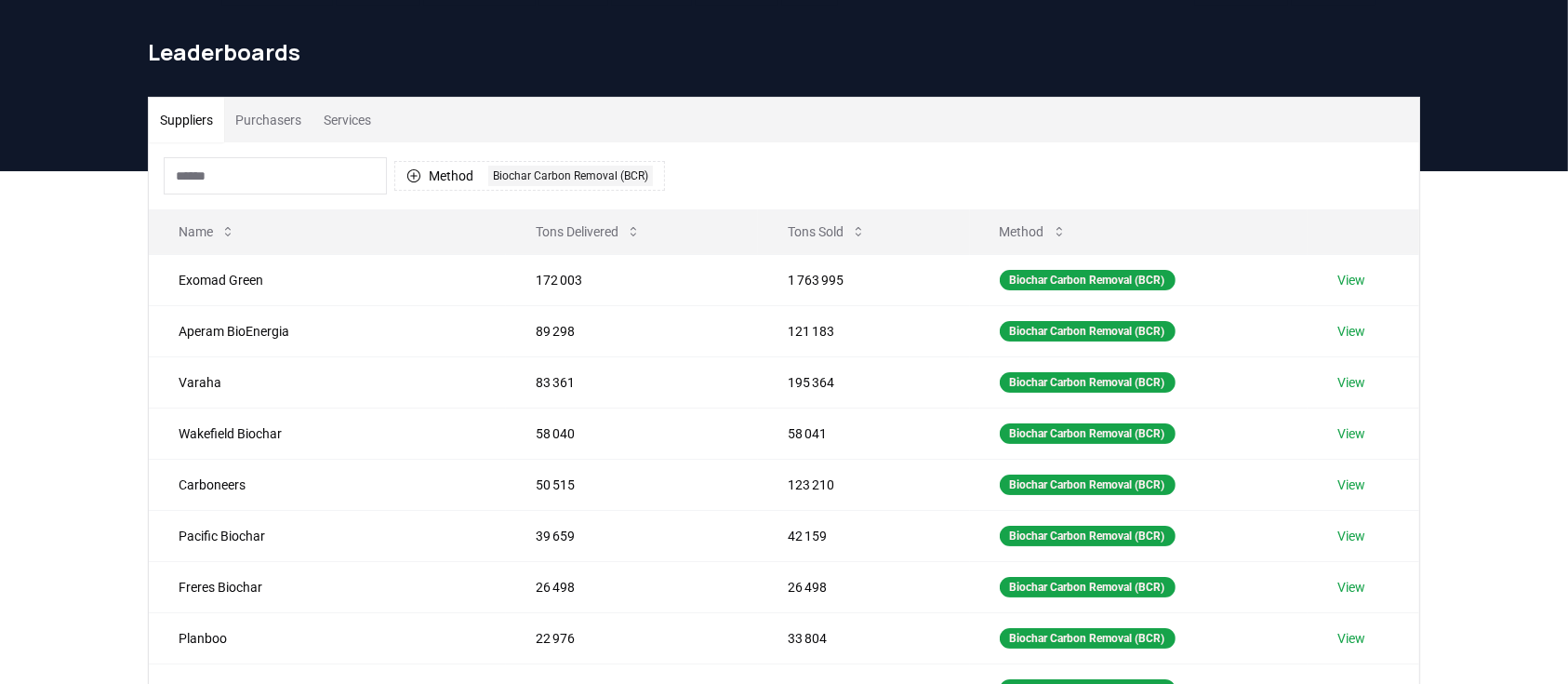scroll, scrollTop: 0, scrollLeft: 0, axis: both 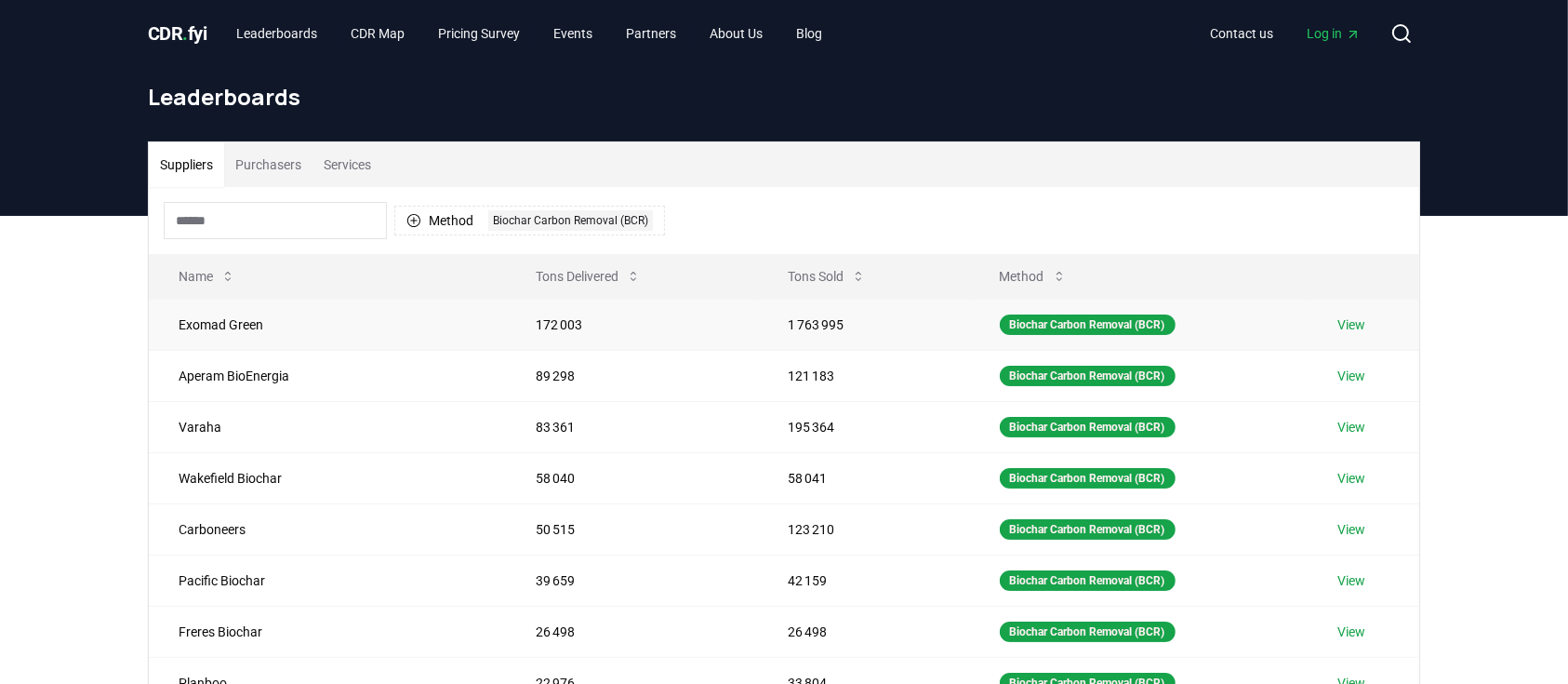 click on "View" at bounding box center (1351, 325) 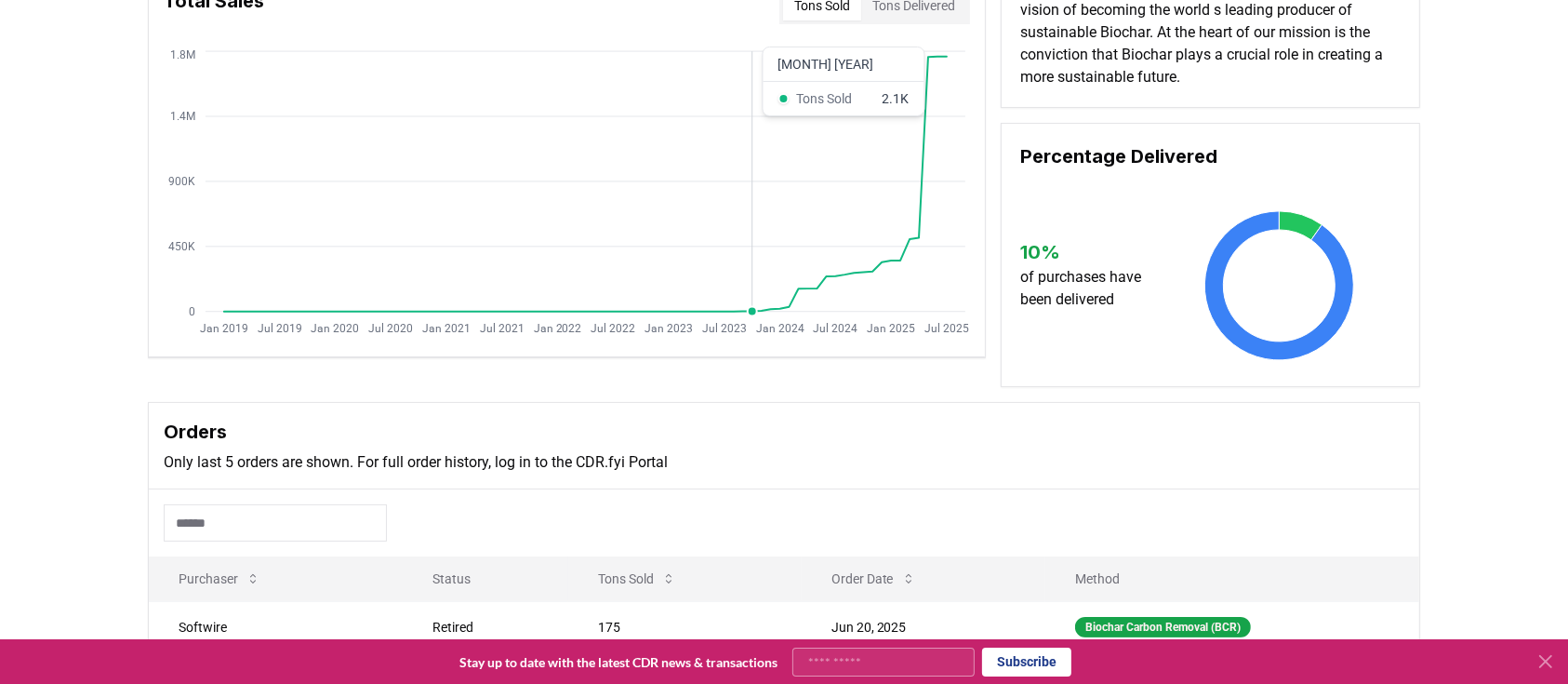 scroll, scrollTop: 0, scrollLeft: 0, axis: both 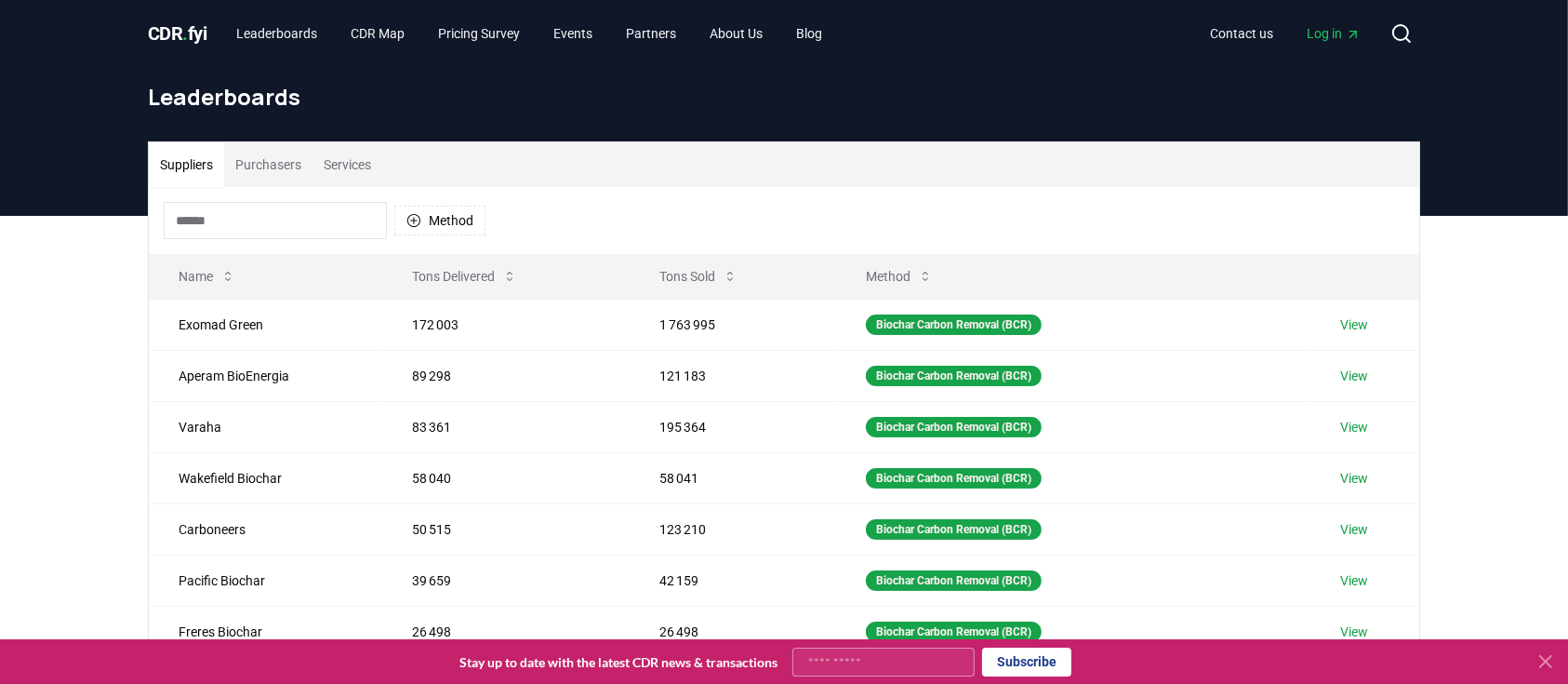 click on "Purchasers" at bounding box center (268, 165) 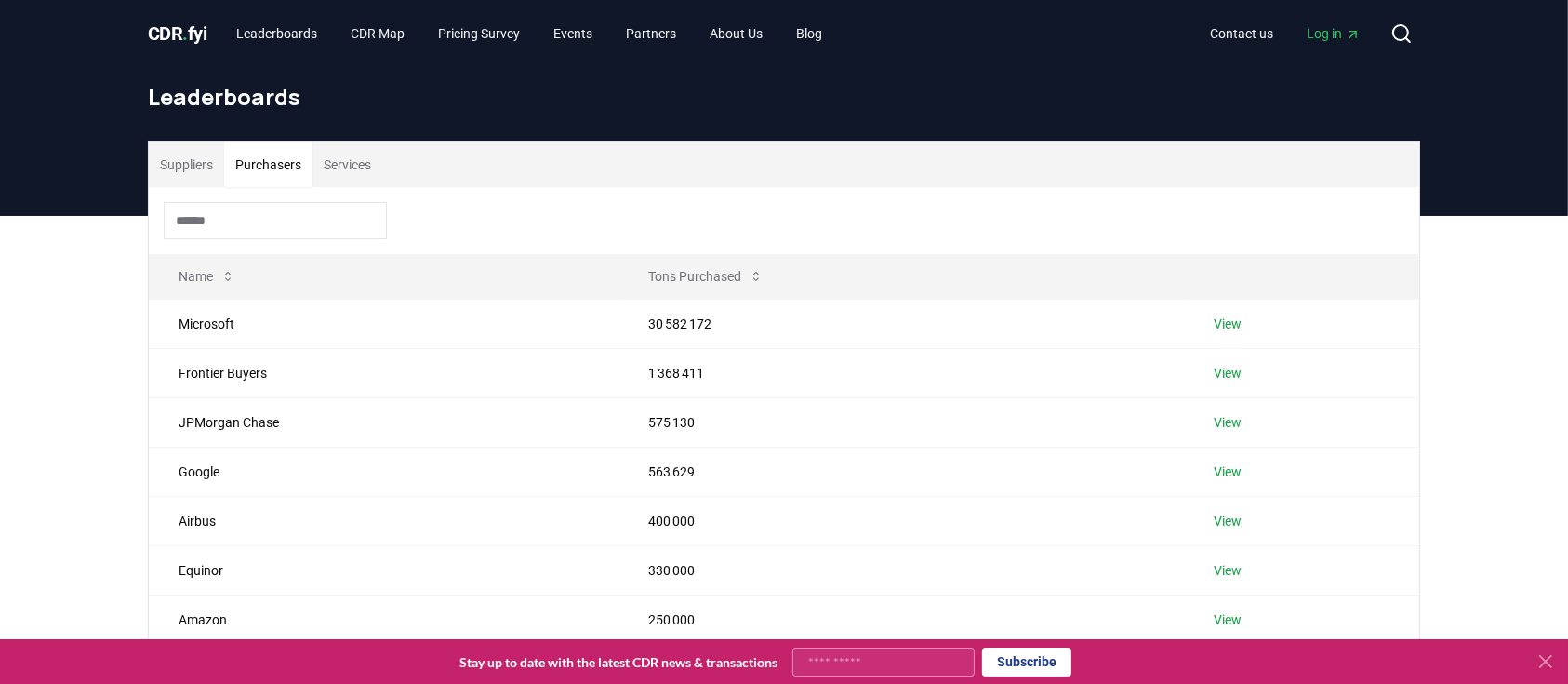 click on "Suppliers" at bounding box center [186, 165] 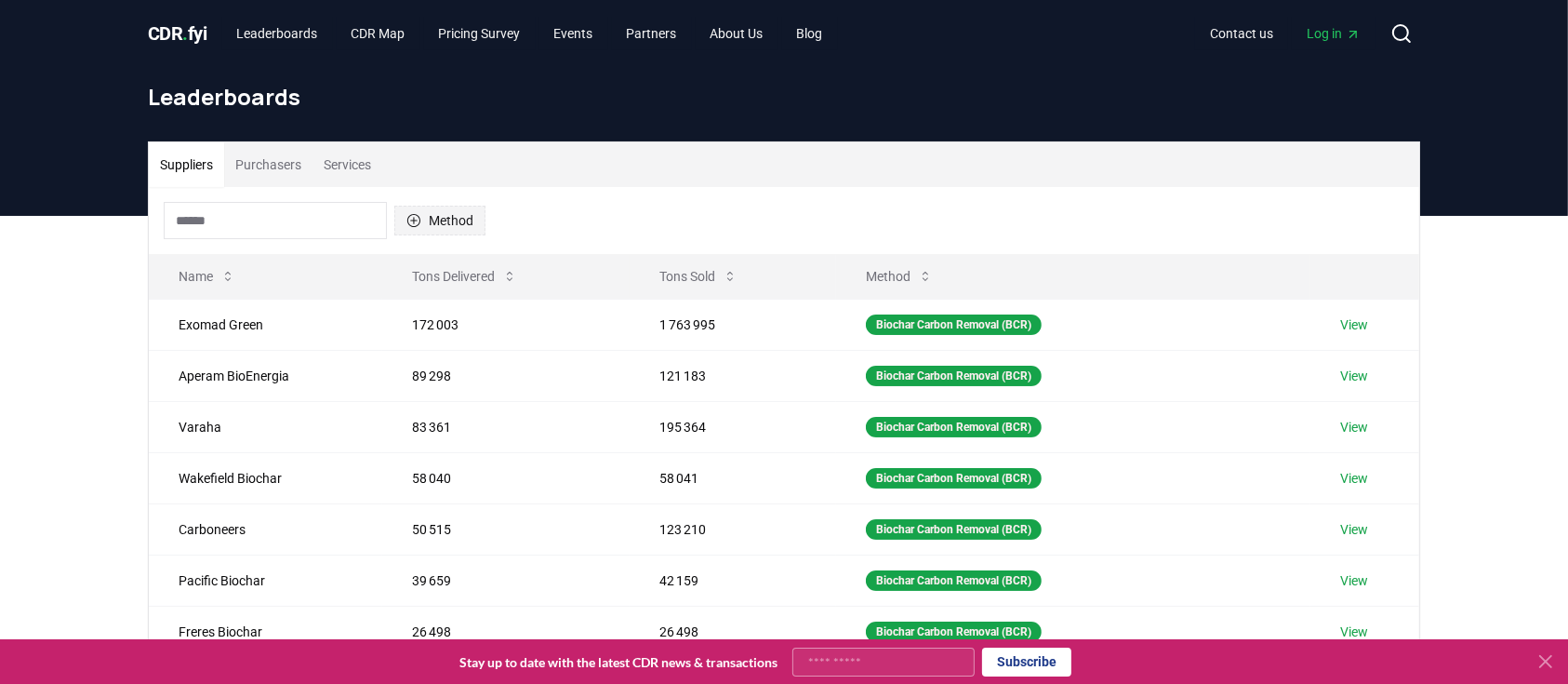 click on "Method" at bounding box center (440, 221) 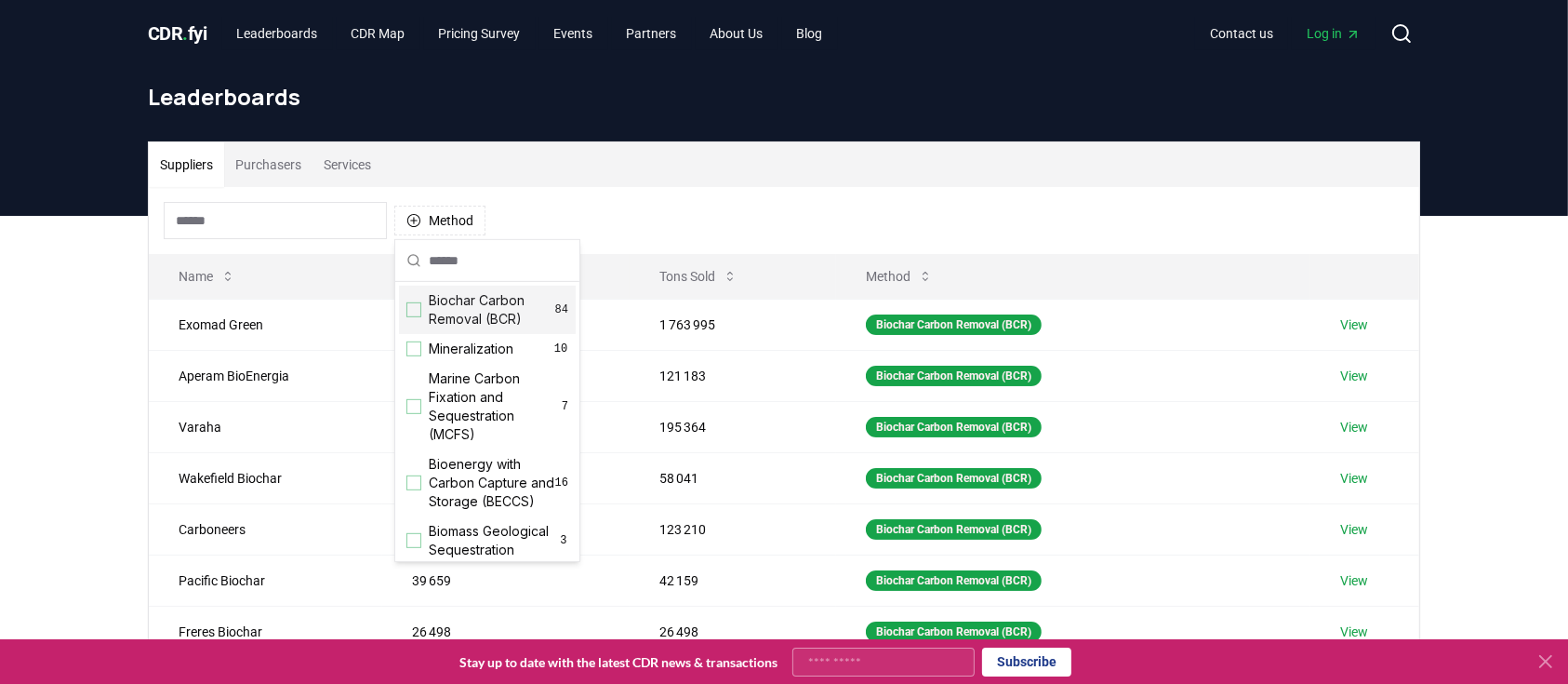 click on "Biochar Carbon Removal (BCR)" at bounding box center (492, 310) 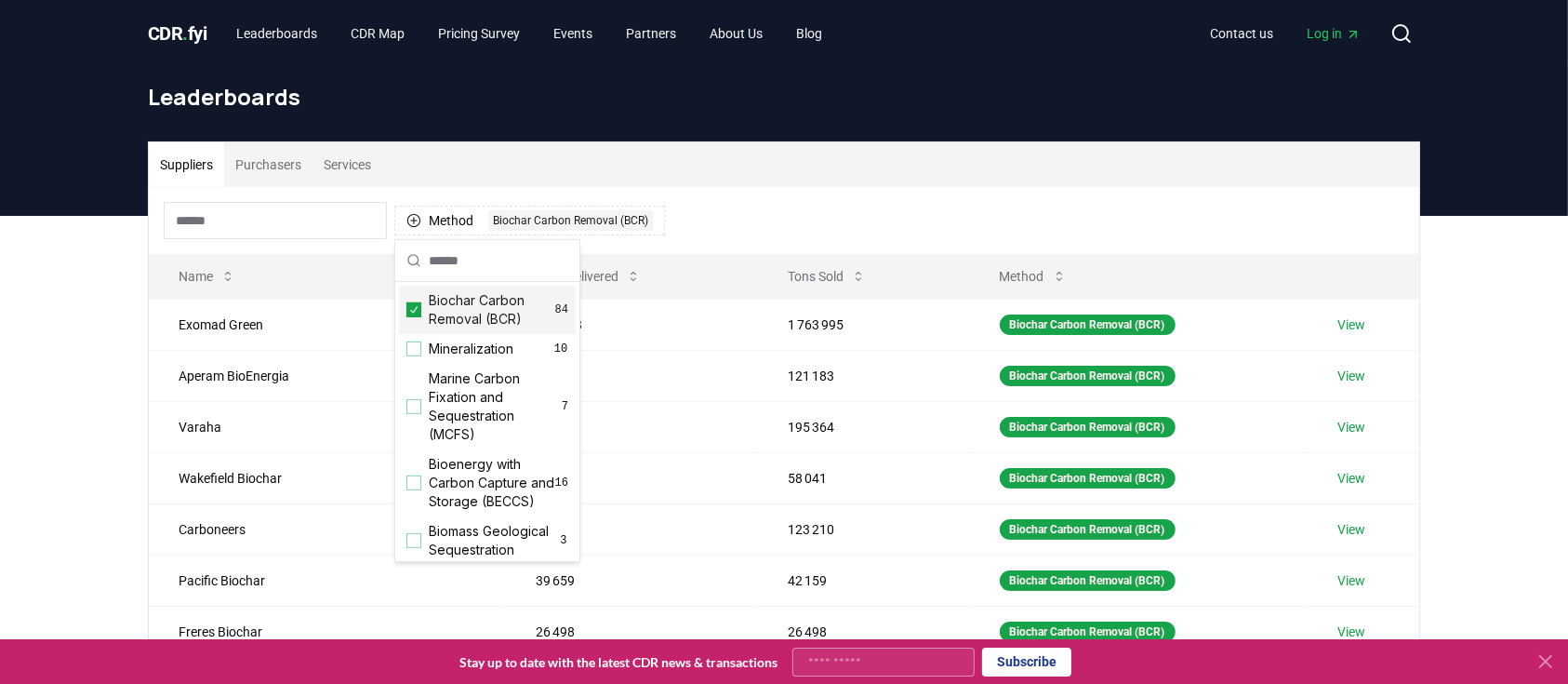 click on "Method 1 Biochar Carbon Removal (BCR)" at bounding box center [784, 221] 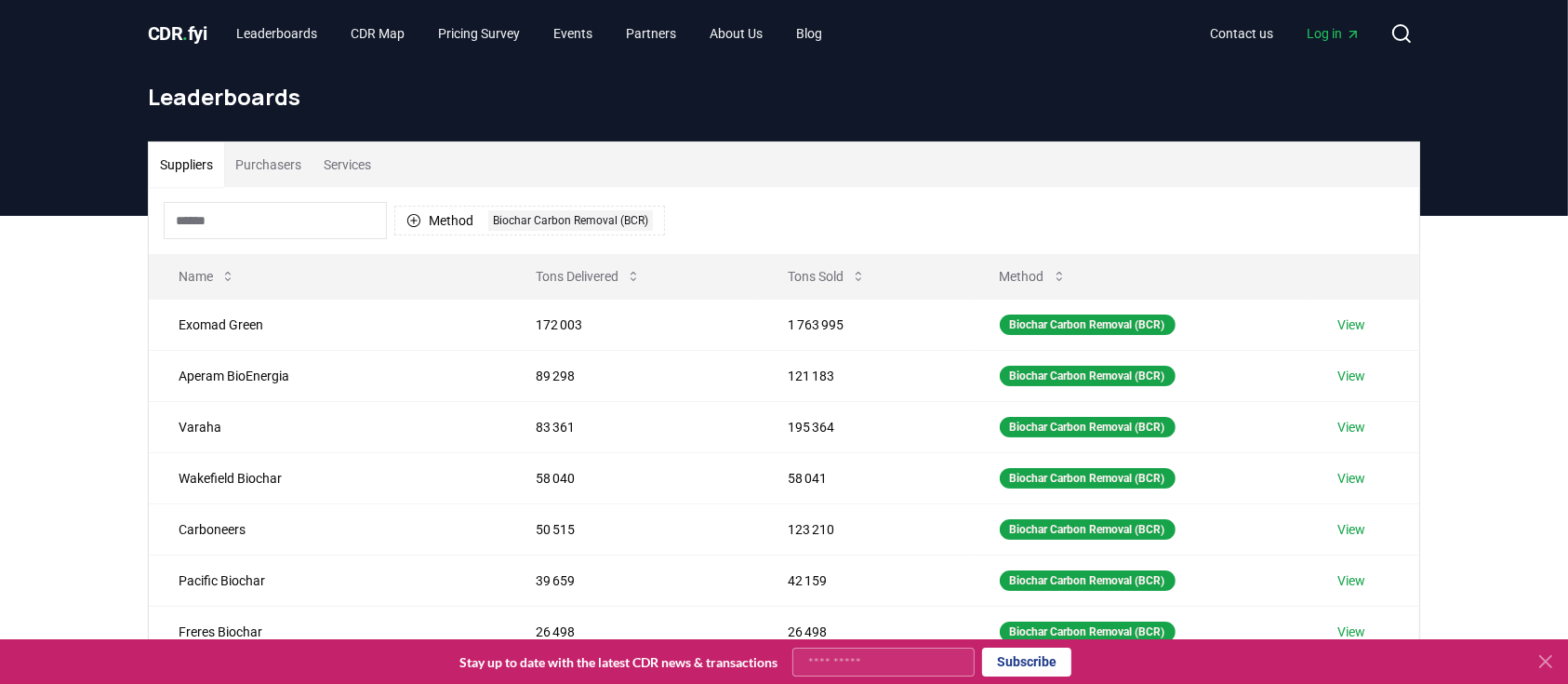 click on "Purchasers" at bounding box center (268, 165) 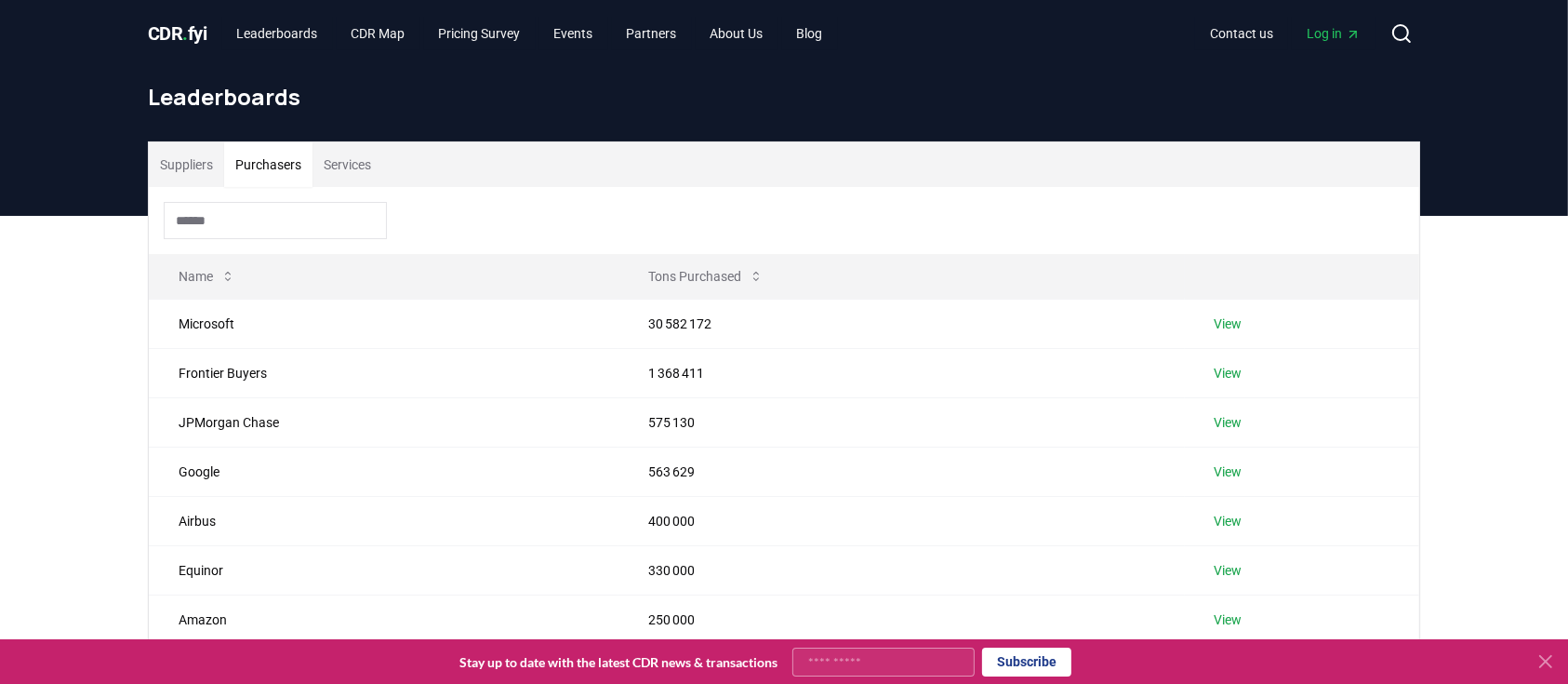 click on "Services" at bounding box center [347, 165] 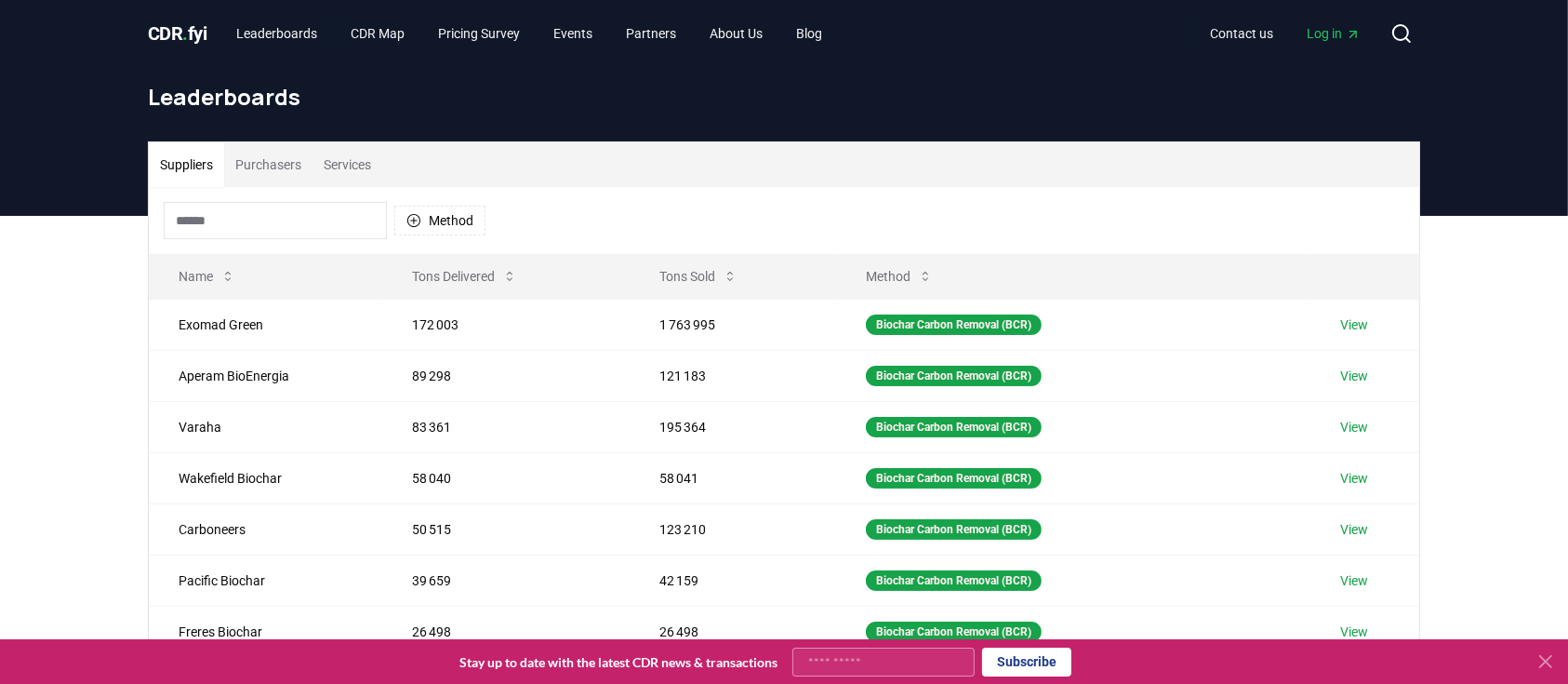 click on "Suppliers" at bounding box center (186, 165) 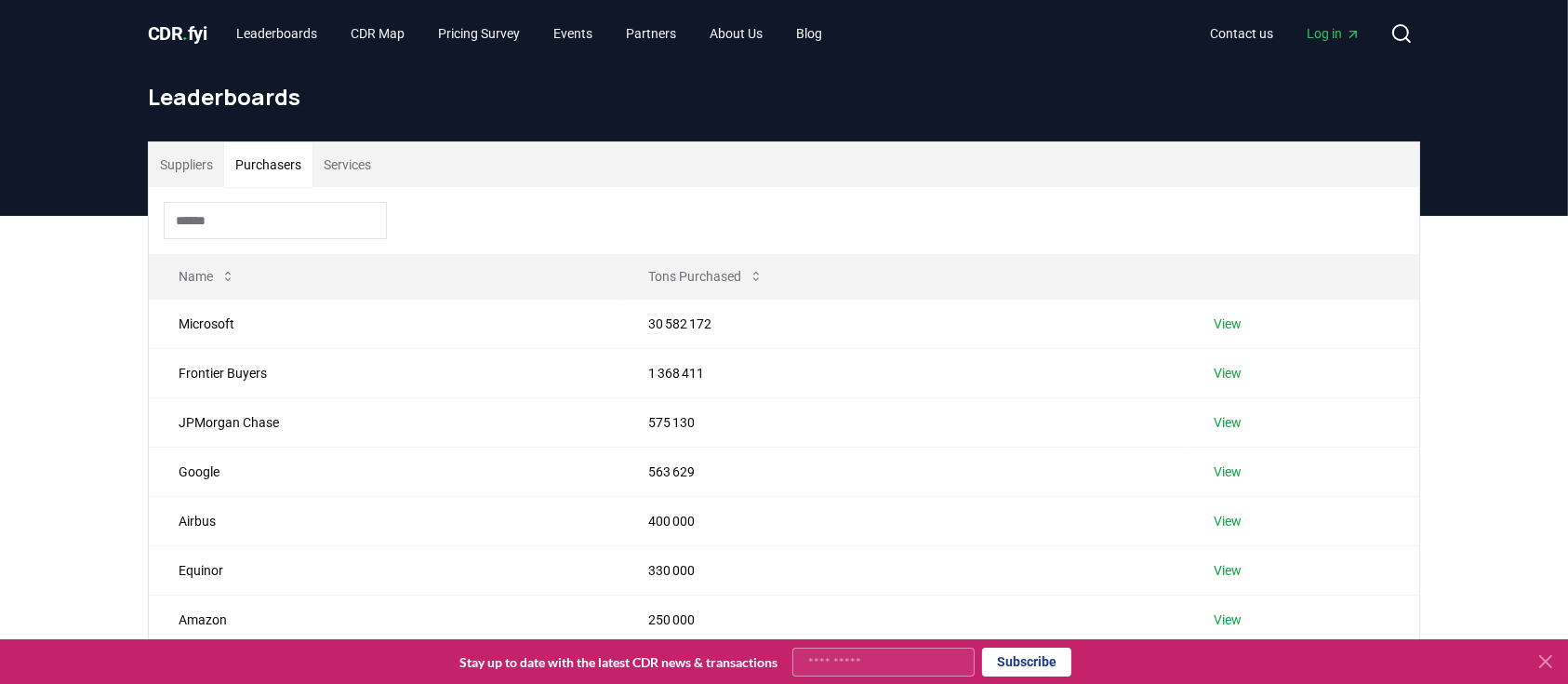 click on "Suppliers" at bounding box center [186, 165] 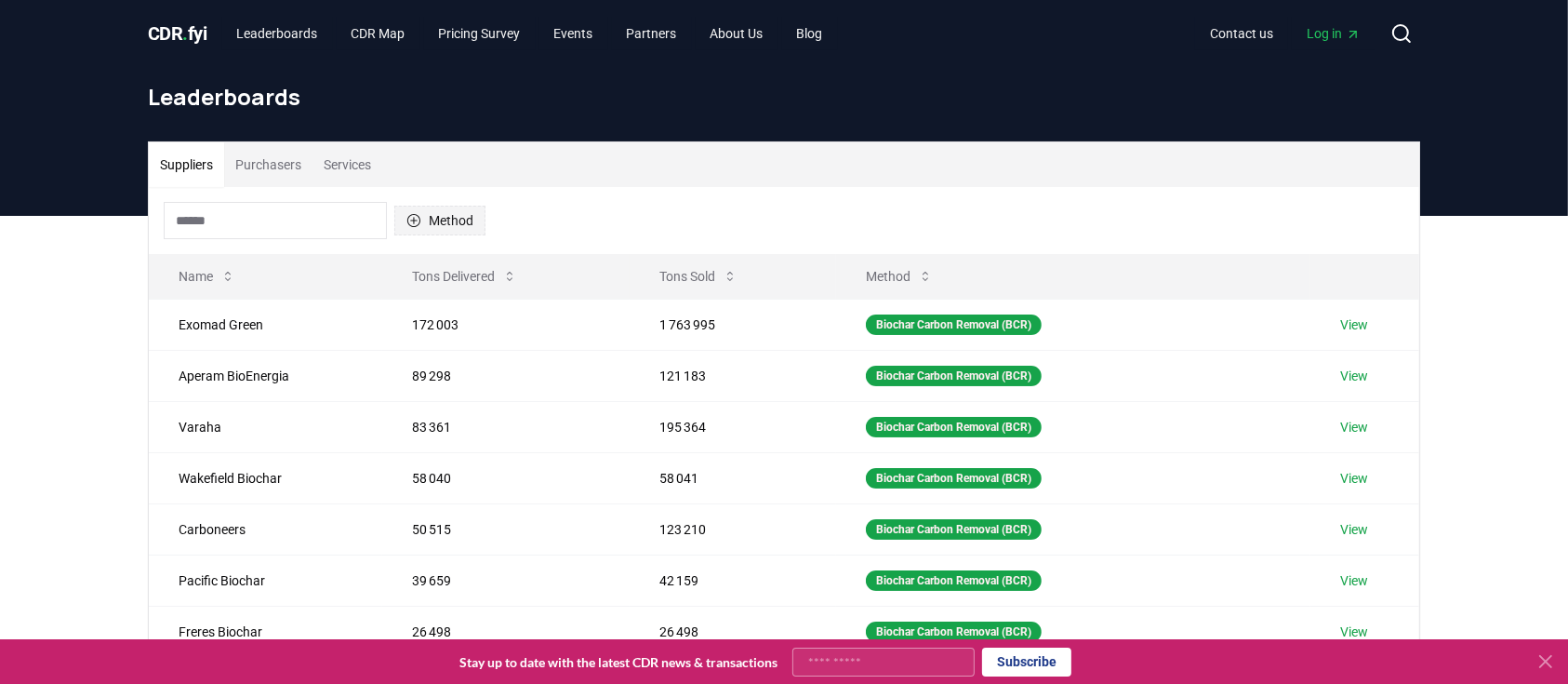 click 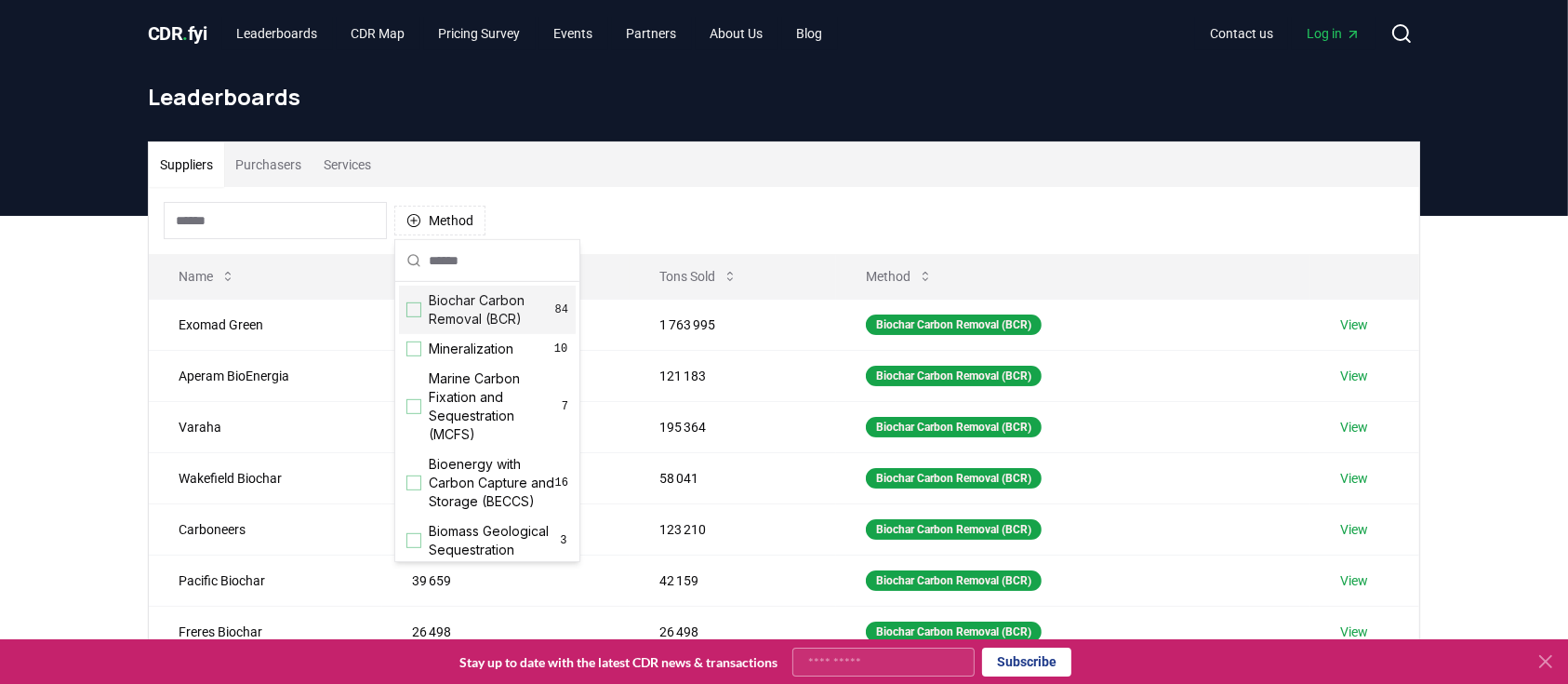 click on "Biochar Carbon Removal (BCR)" at bounding box center (492, 310) 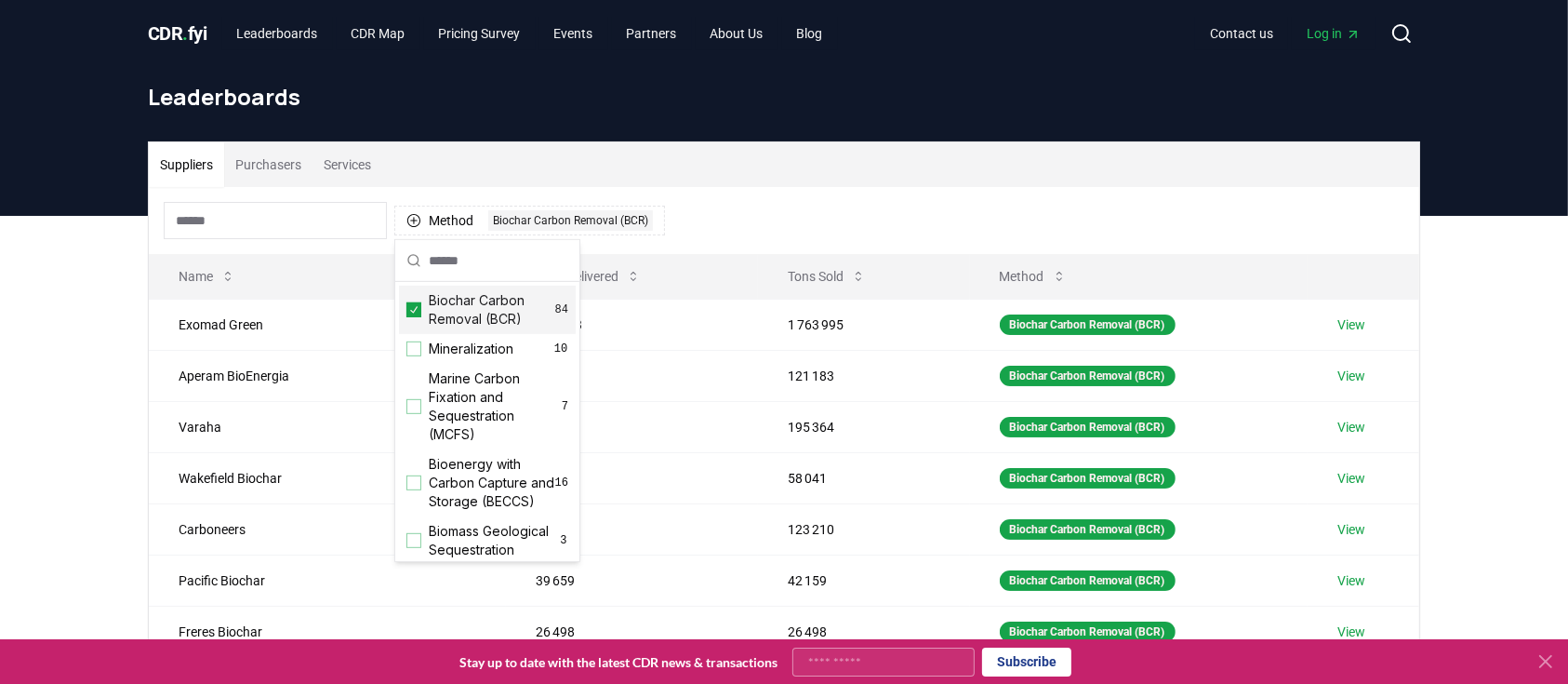 click on "Method 1 Biochar Carbon Removal (BCR)" at bounding box center [784, 221] 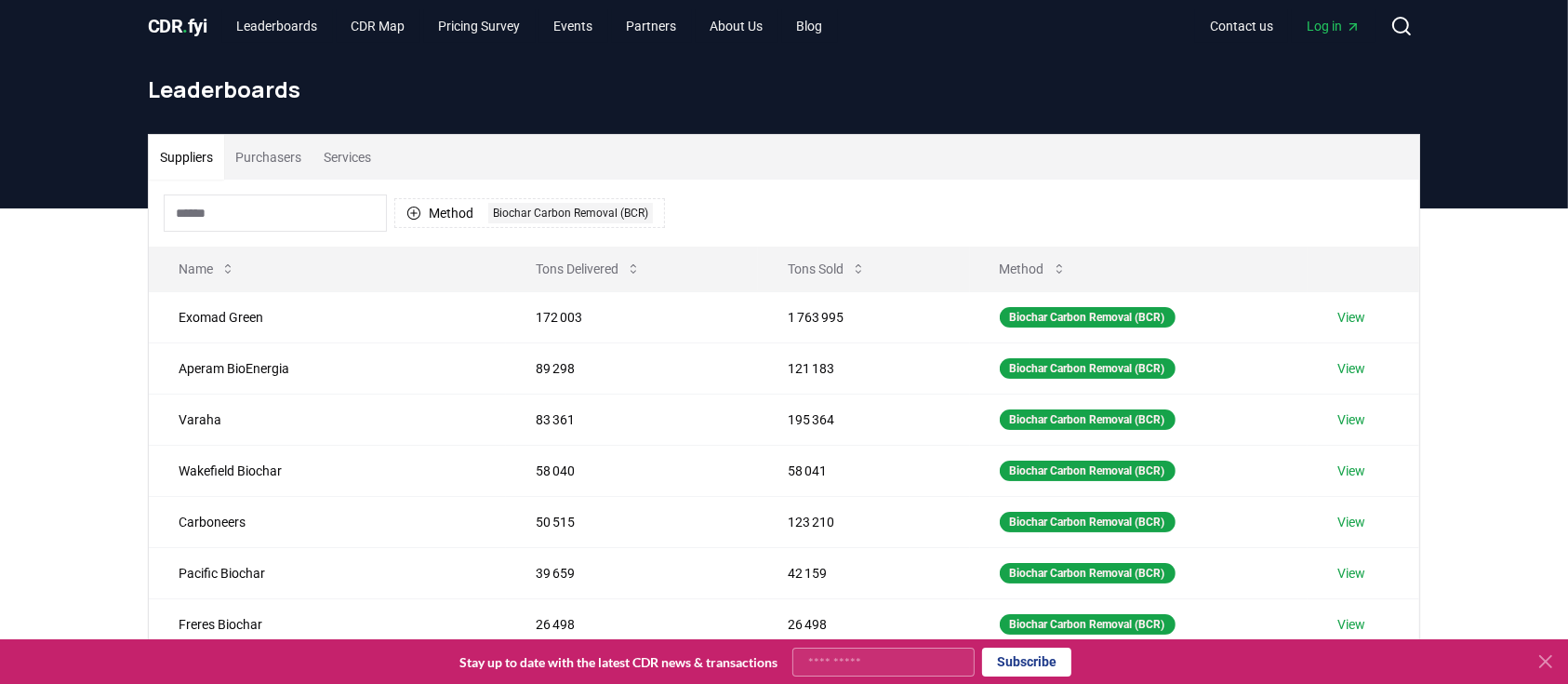 scroll, scrollTop: 124, scrollLeft: 0, axis: vertical 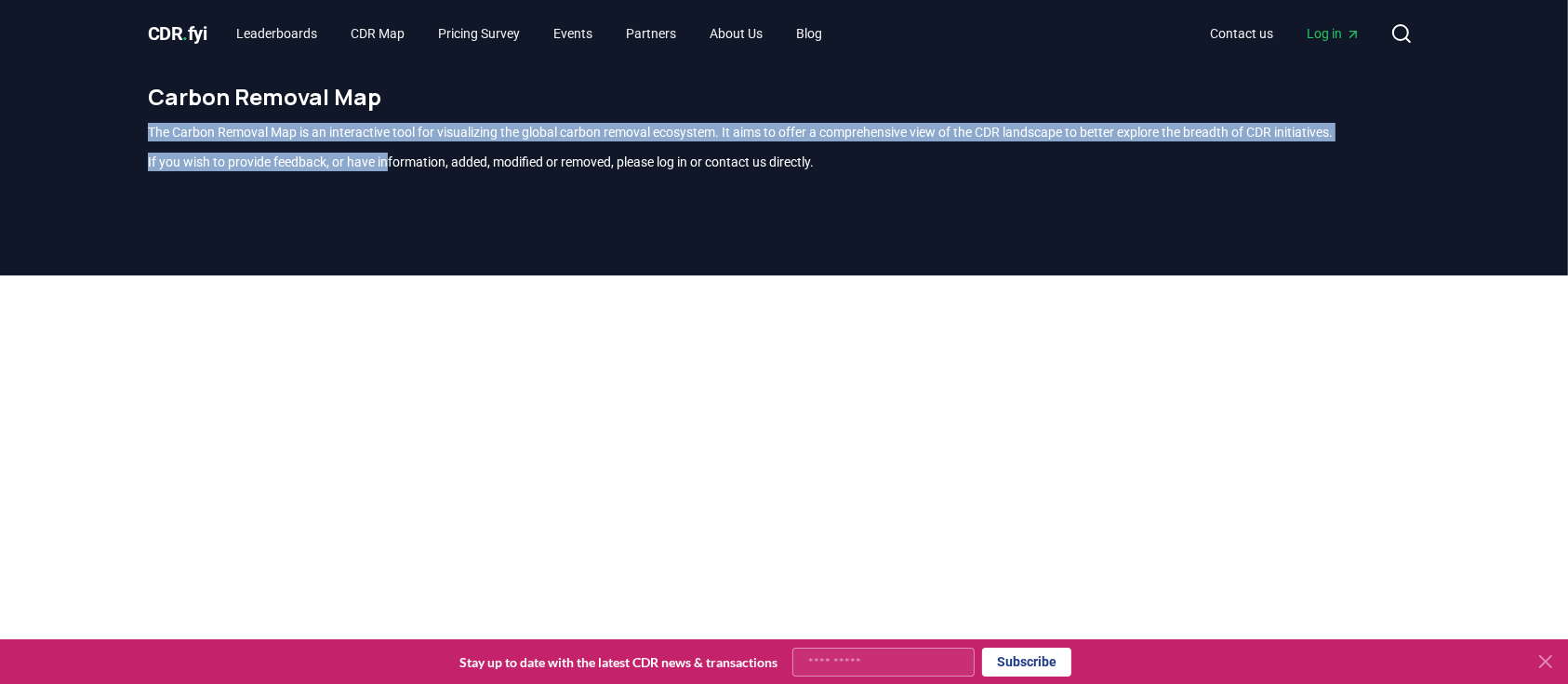 drag, startPoint x: 134, startPoint y: 134, endPoint x: 397, endPoint y: 152, distance: 263.6152 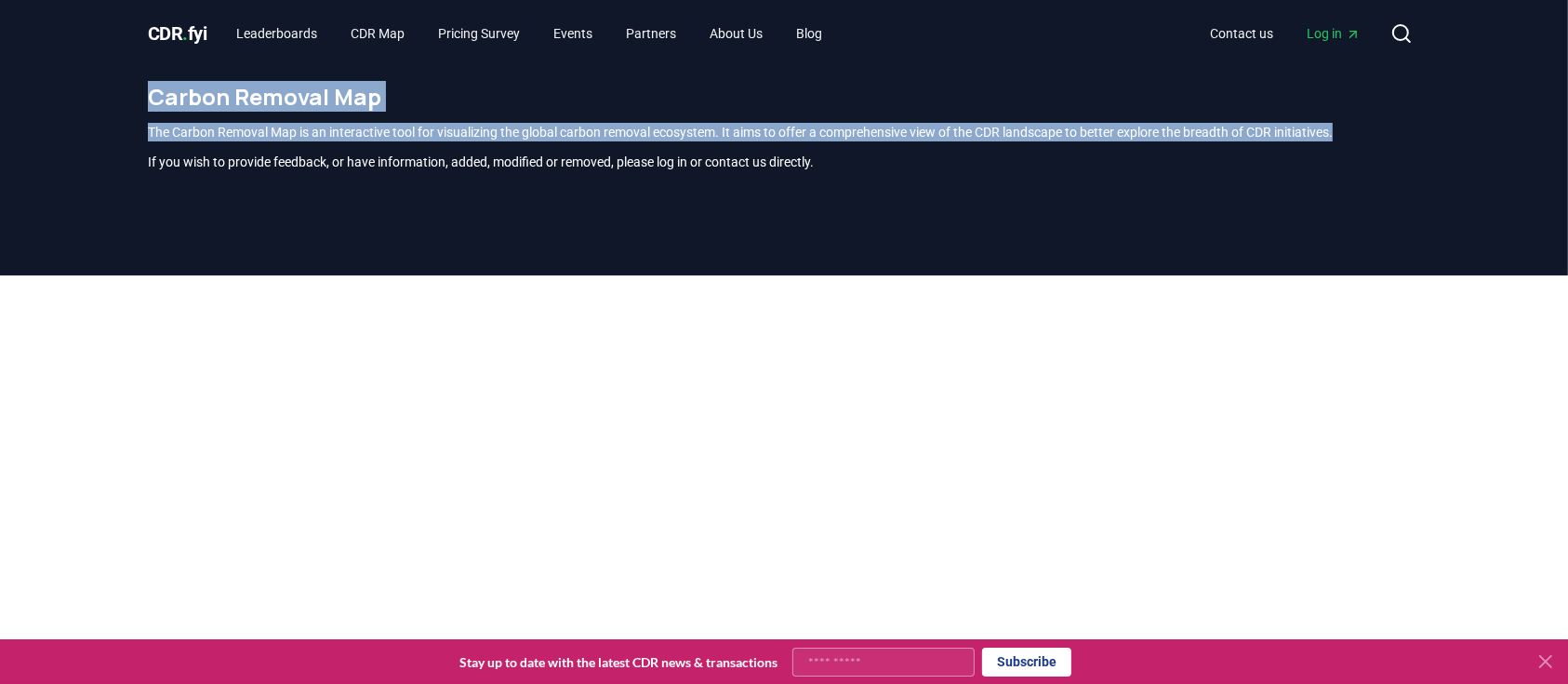drag, startPoint x: 137, startPoint y: 94, endPoint x: 1393, endPoint y: 131, distance: 1256.545 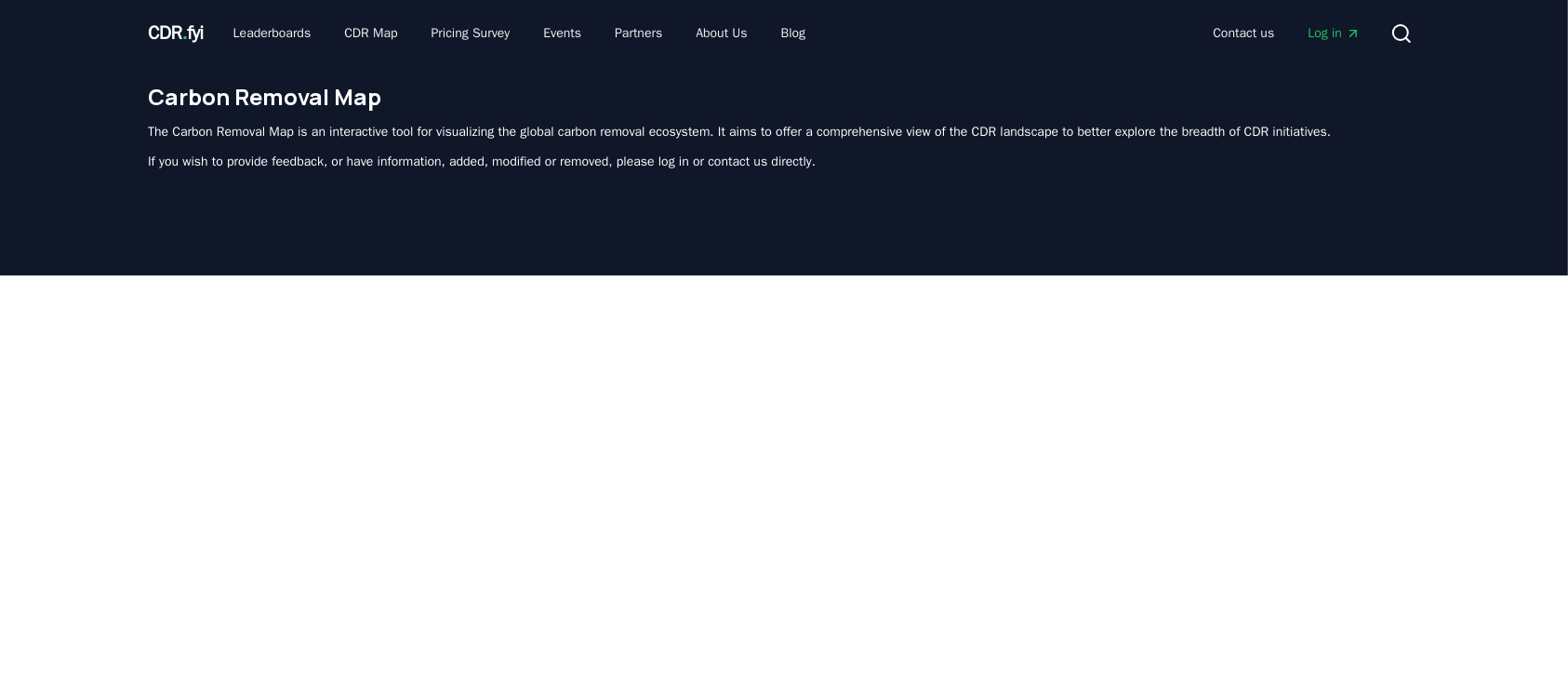 scroll, scrollTop: 547, scrollLeft: 0, axis: vertical 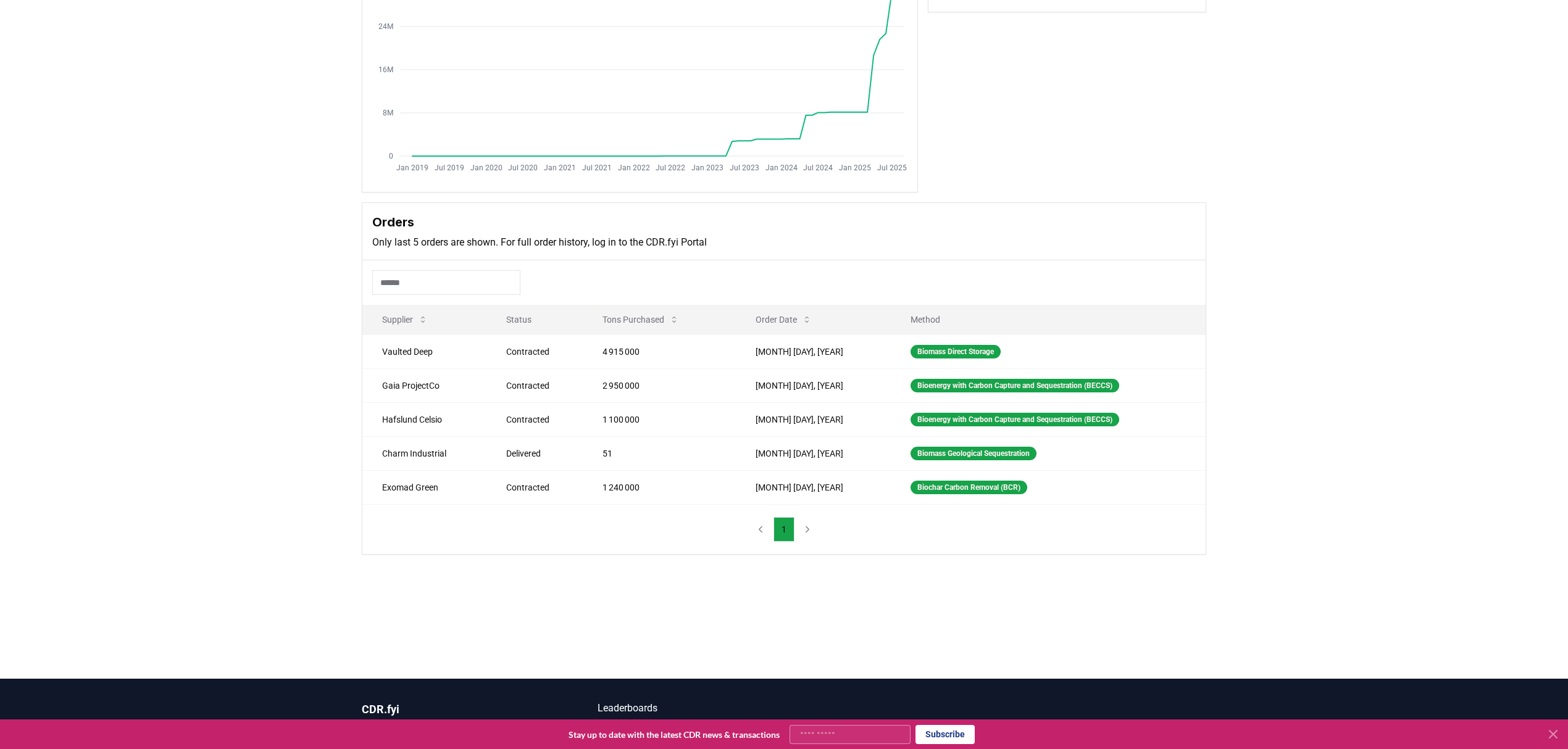 click on "1" at bounding box center [784, 529] 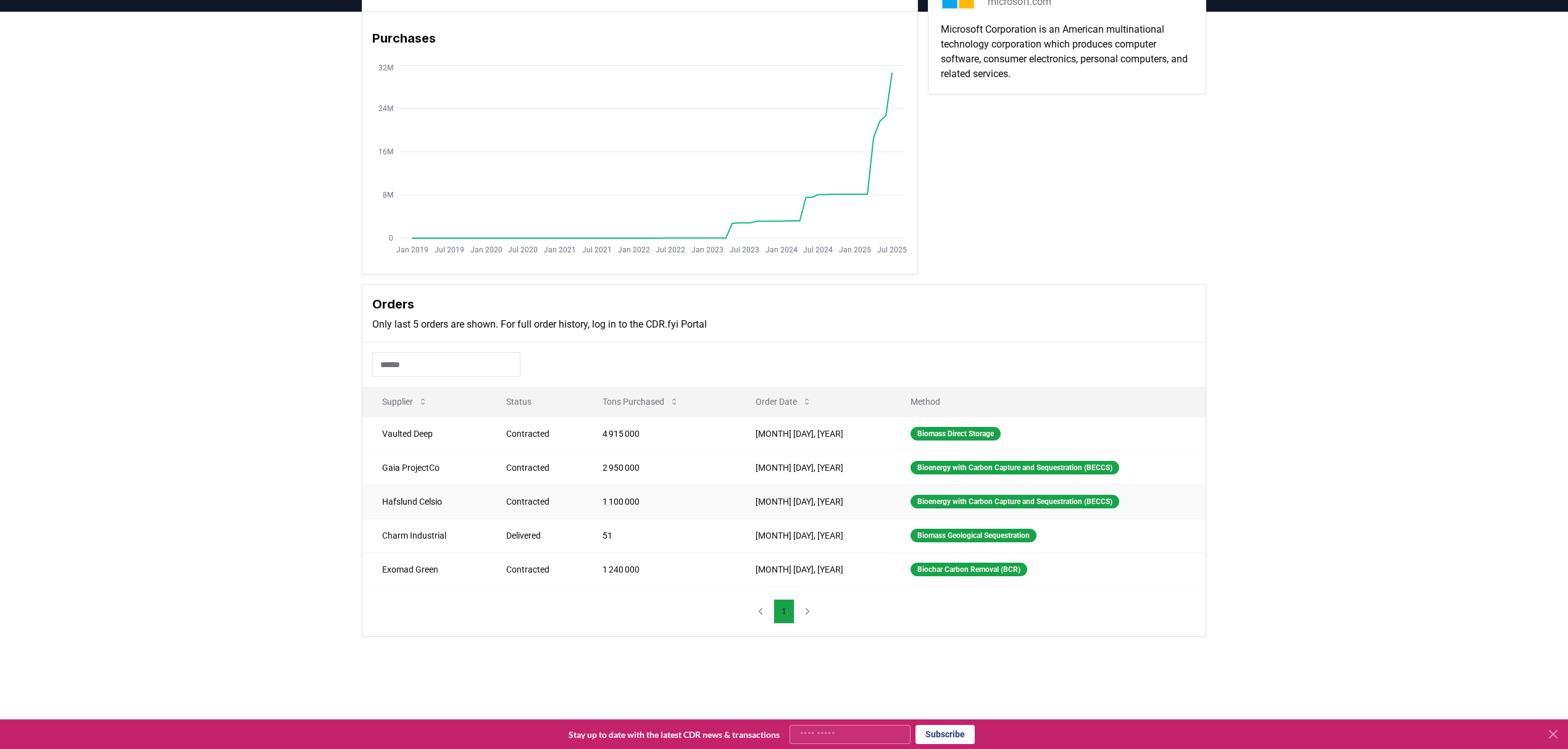 scroll, scrollTop: 0, scrollLeft: 0, axis: both 